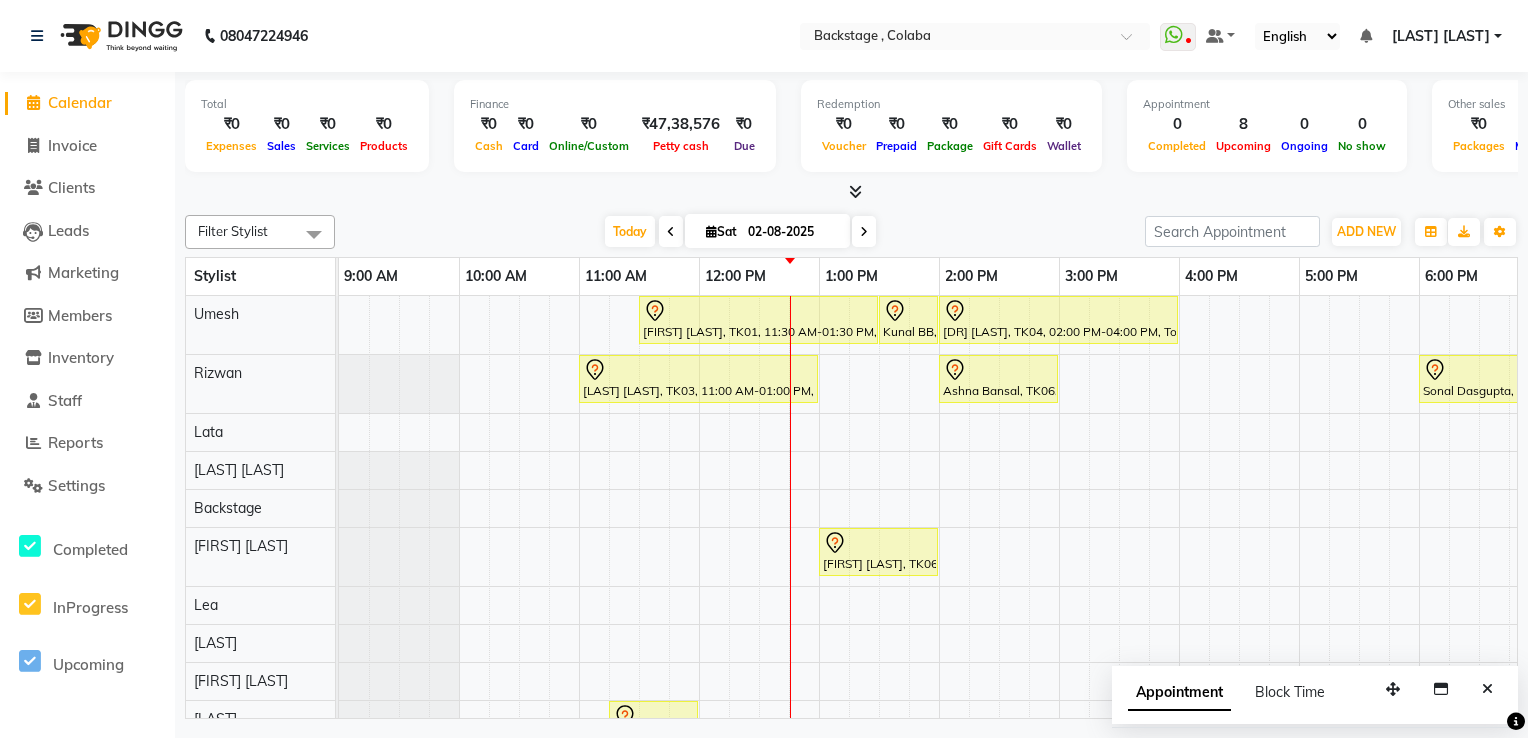 scroll, scrollTop: 0, scrollLeft: 0, axis: both 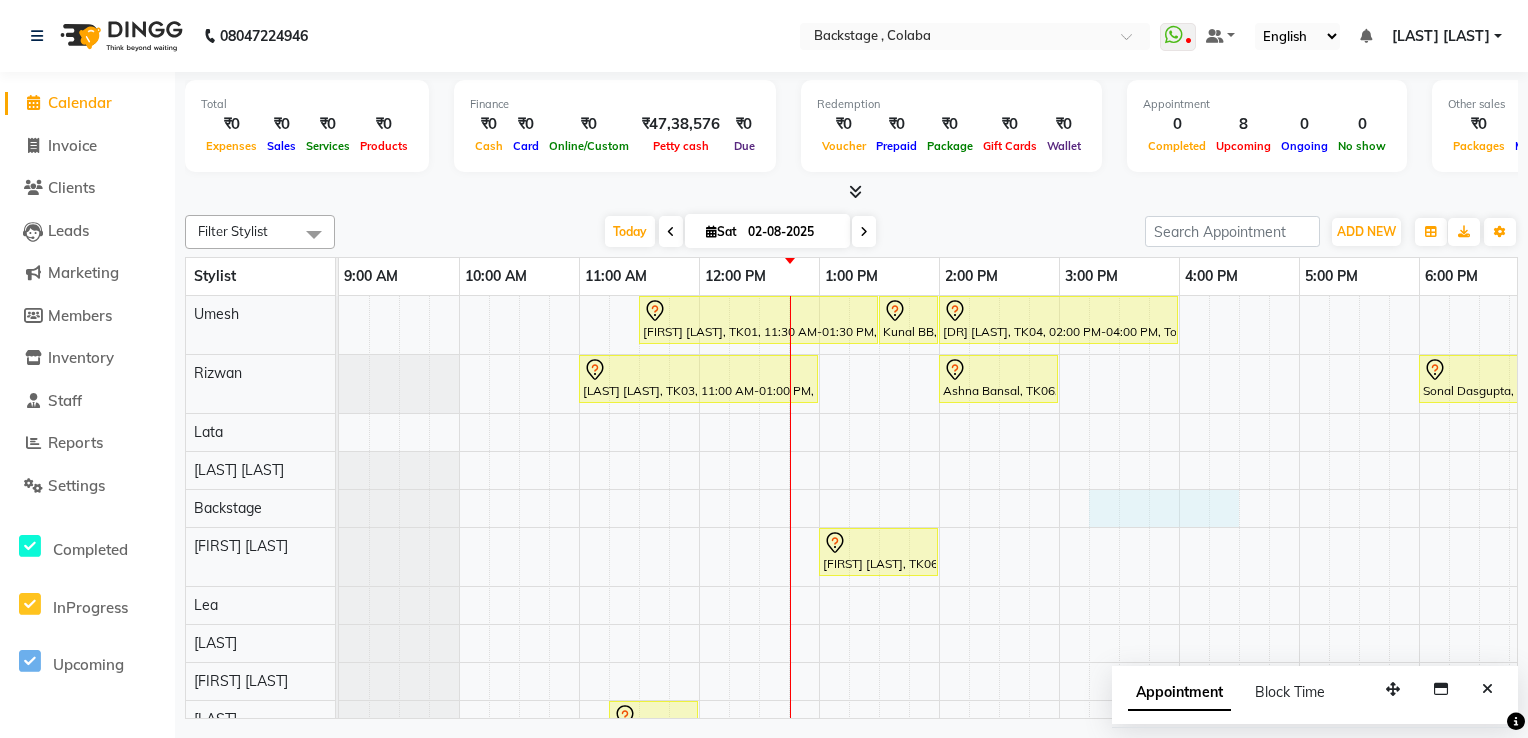 drag, startPoint x: 1110, startPoint y: 498, endPoint x: 1234, endPoint y: 513, distance: 124.90396 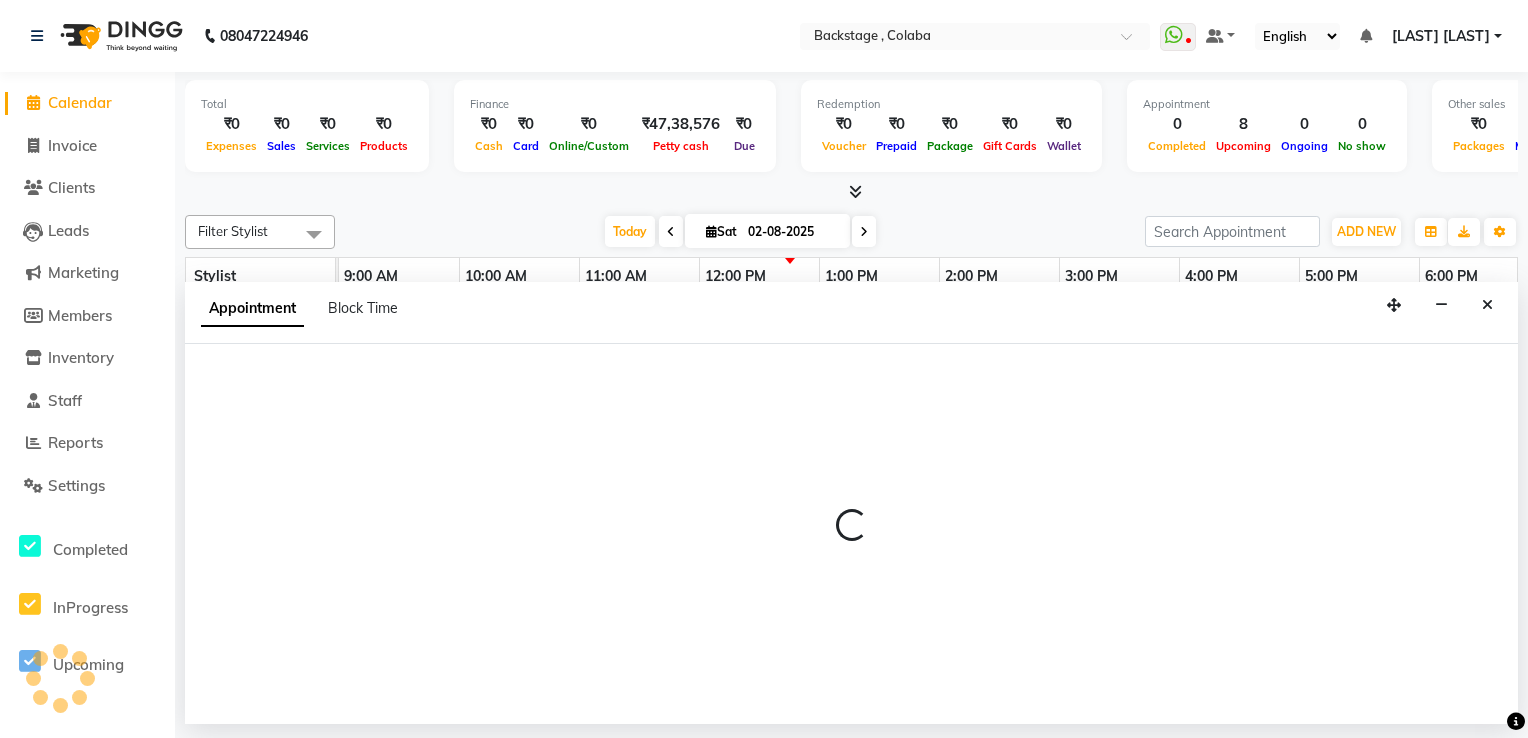 select on "47129" 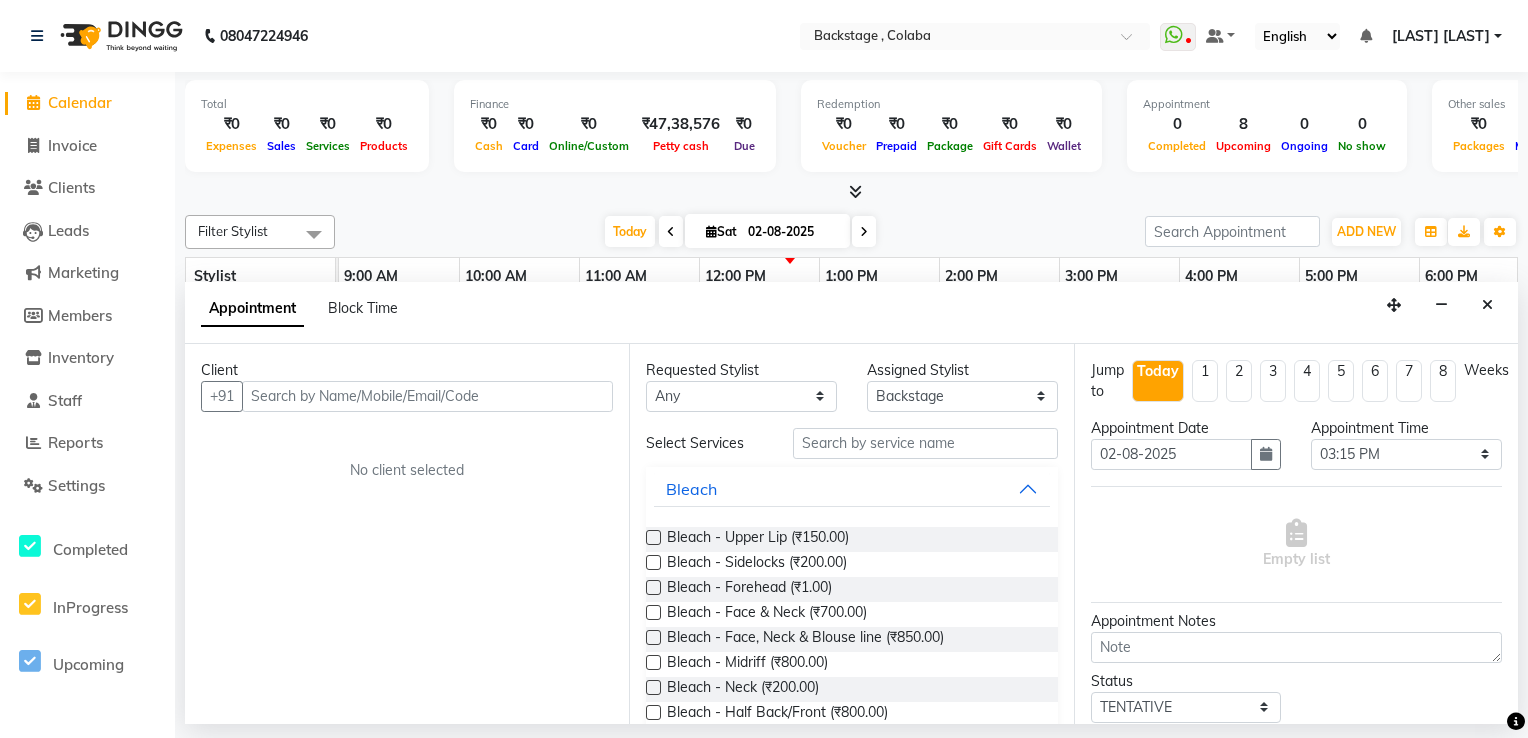 click on "Calendar" 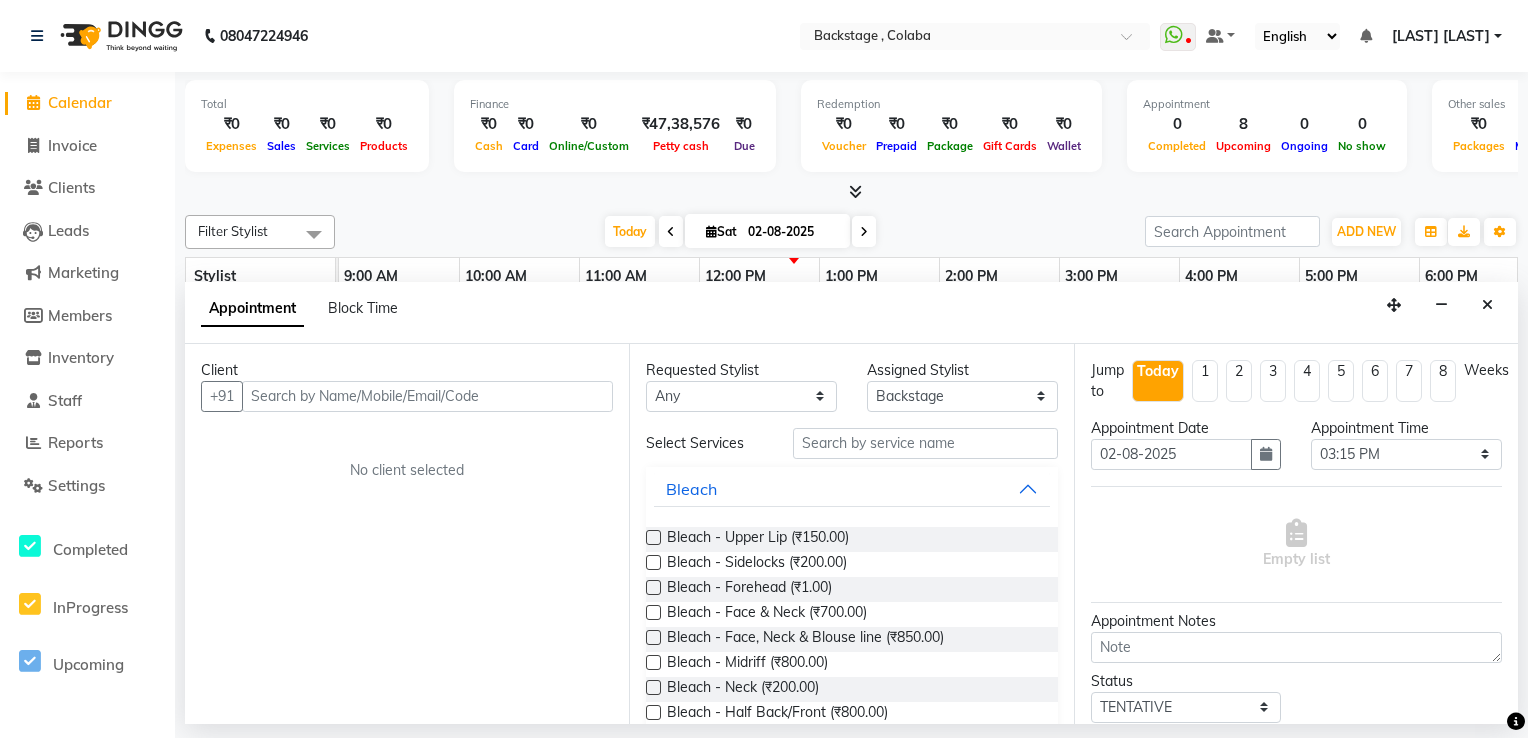 click 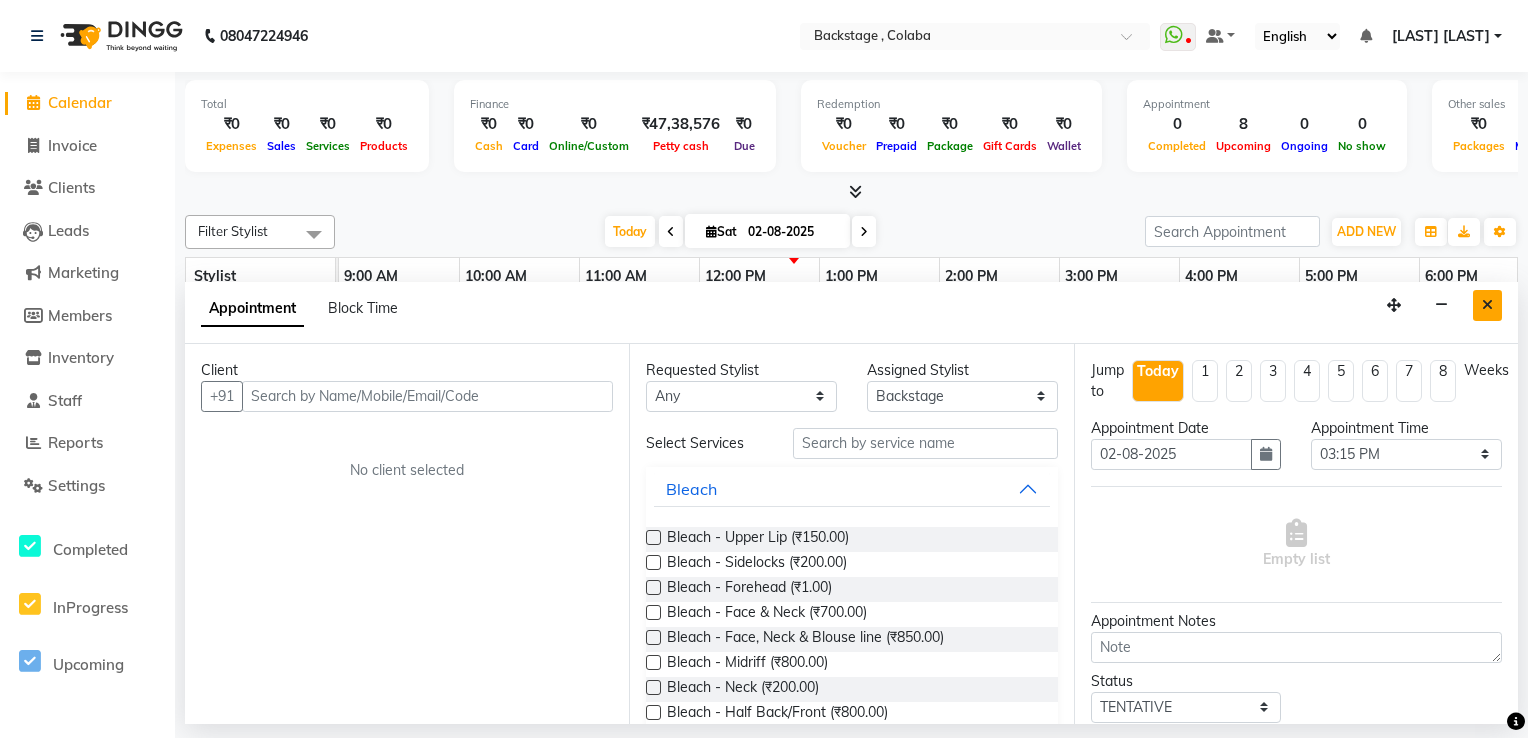 click at bounding box center [1487, 305] 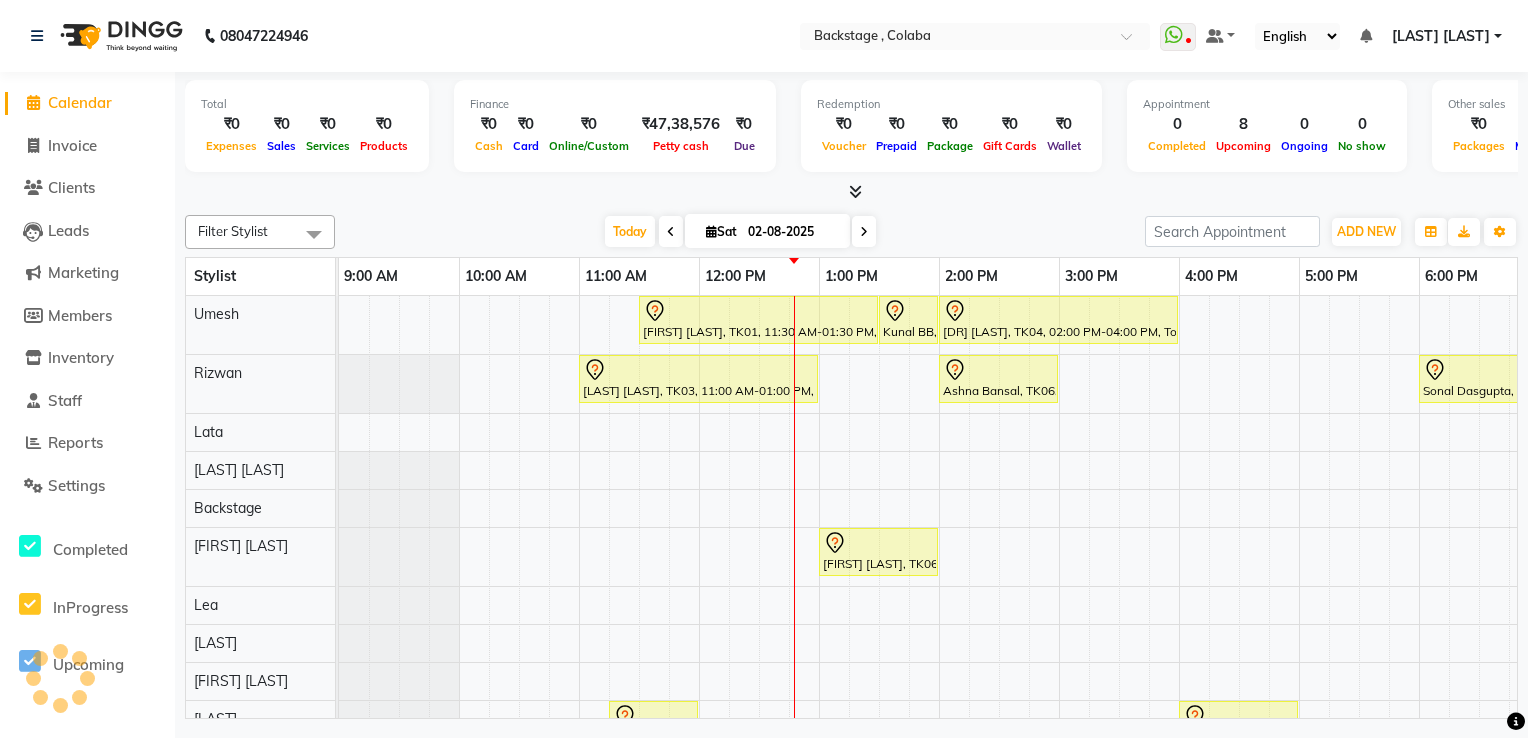 scroll, scrollTop: 49, scrollLeft: 0, axis: vertical 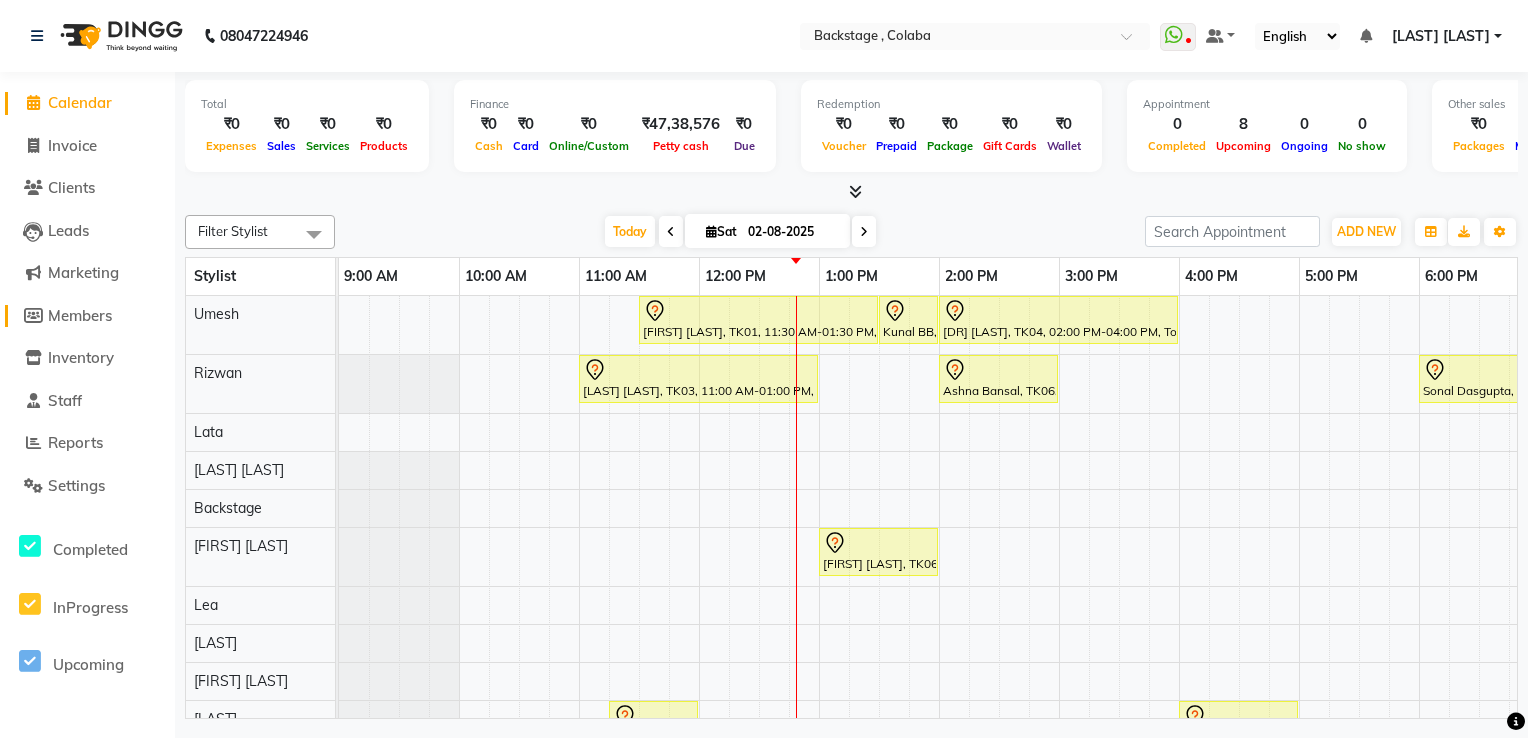 click on "Members" 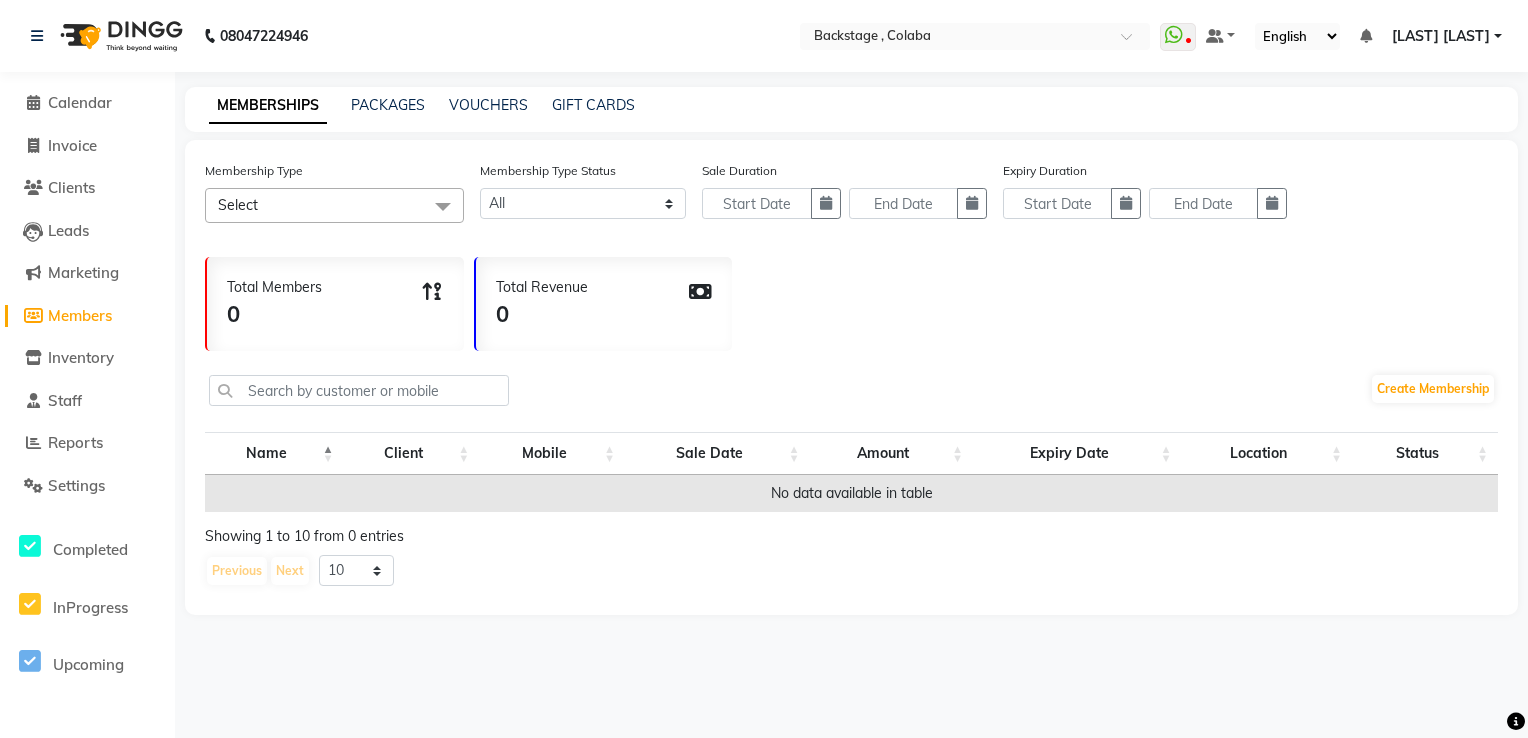 click on "[PHONE] Select Location × Backstage , Colaba  WhatsApp Status  ✕ Status:  Disconnected Most Recent Message: 29-09-2024     05:59 PM Recent Service Activity: 29-09-2024     05:58 PM  [PHONE] Whatsapp Settings Default Panel My Panel English ENGLISH Español العربية मराठी हिंदी ગુજરાતી தமிழ் 中文 Notifications nothing to show [LAST] [LAST] Manage Profile Change Password Sign out  Version:3.15.11" 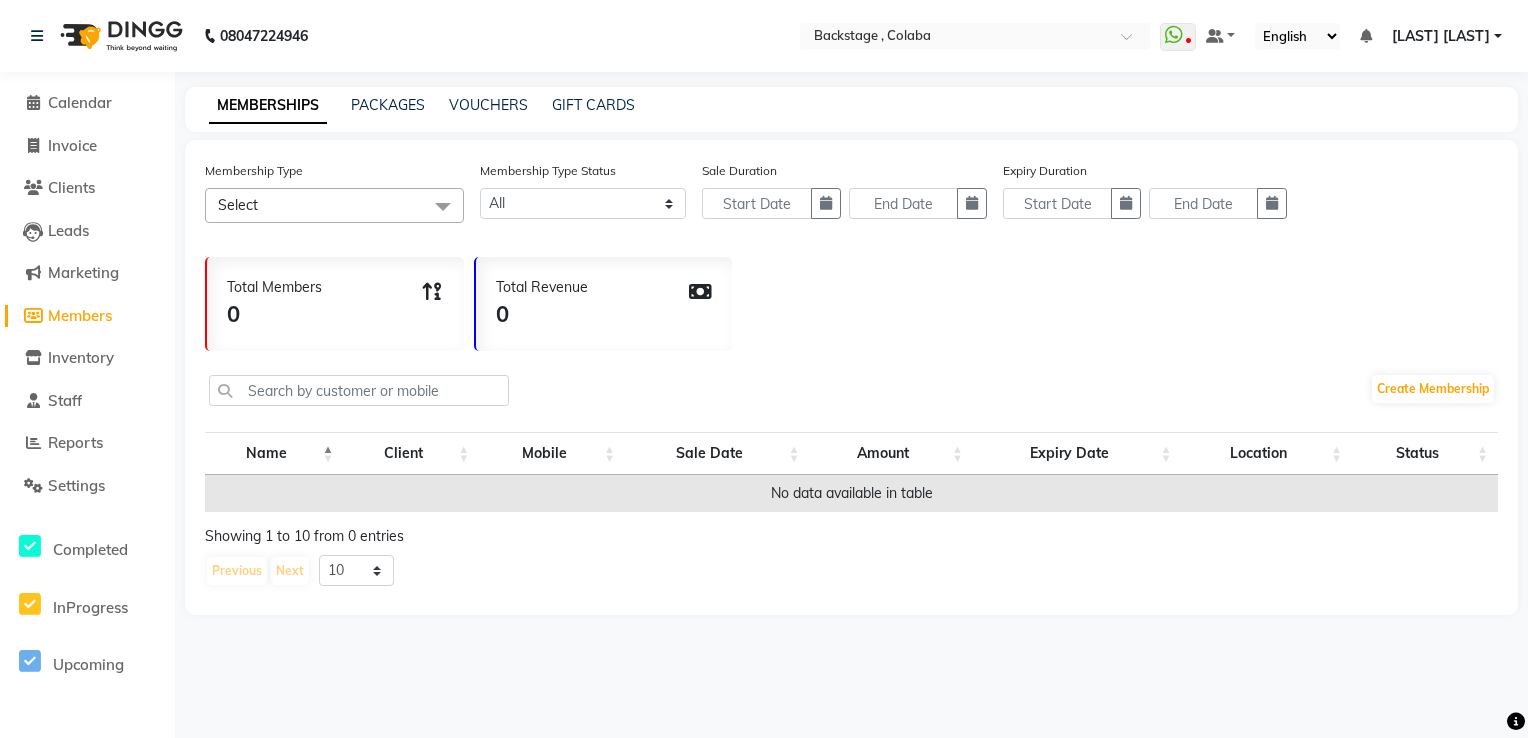 click on "[PHONE] Select Location × Backstage , Colaba  WhatsApp Status  ✕ Status:  Disconnected Most Recent Message: 29-09-2024     05:59 PM Recent Service Activity: 29-09-2024     05:58 PM  [PHONE] Whatsapp Settings Default Panel My Panel English ENGLISH Español العربية मराठी हिंदी ગુજરાતી தமிழ் 中文 Notifications nothing to show [LAST] [LAST] Manage Profile Change Password Sign out  Version:3.15.11  ☀ Backstage , Colaba  Calendar  Invoice  Clients  Leads   Marketing  Members  Inventory  Staff  Reports  Settings Completed InProgress Upcoming Dropped Tentative Check-In Confirm Bookings Generate Report Segments Page Builder MEMBERSHIPS PACKAGES VOUCHERS GIFT CARDS Membership Type Select Select All Dummy membership  Dummy membership with point system  Membership Type Status Active Expired All Sale Duration Expiry Duration Total Members 0 Total Revenue 0  Create Membership  Name Client Mobile Sale Date Amount Expiry Date Location Status Next 10" at bounding box center [764, 369] 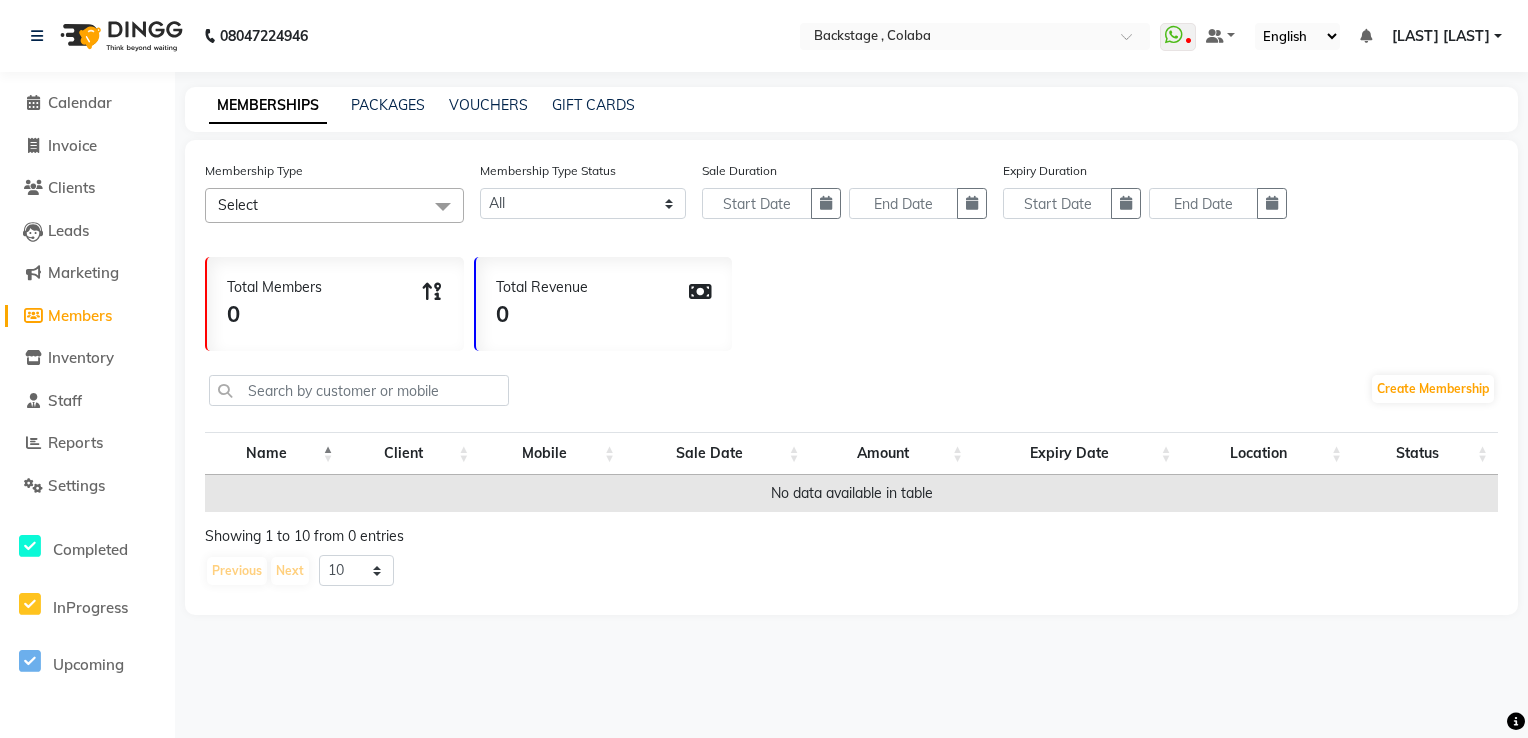 click on "[PHONE] Select Location × Backstage , Colaba  WhatsApp Status  ✕ Status:  Disconnected Most Recent Message: 29-09-2024     05:59 PM Recent Service Activity: 29-09-2024     05:58 PM  [PHONE] Whatsapp Settings Default Panel My Panel English ENGLISH Español العربية मराठी हिंदी ગુજરાતી தமிழ் 中文 Notifications nothing to show [LAST] [LAST] Manage Profile Change Password Sign out  Version:3.15.11  ☀ Backstage , Colaba  Calendar  Invoice  Clients  Leads   Marketing  Members  Inventory  Staff  Reports  Settings Completed InProgress Upcoming Dropped Tentative Check-In Confirm Bookings Generate Report Segments Page Builder MEMBERSHIPS PACKAGES VOUCHERS GIFT CARDS Membership Type Select Select All Dummy membership  Dummy membership with point system  Membership Type Status Active Expired All Sale Duration Expiry Duration Total Members 0 Total Revenue 0  Create Membership  Name Client Mobile Sale Date Amount Expiry Date Location Status Next 10" at bounding box center [764, 369] 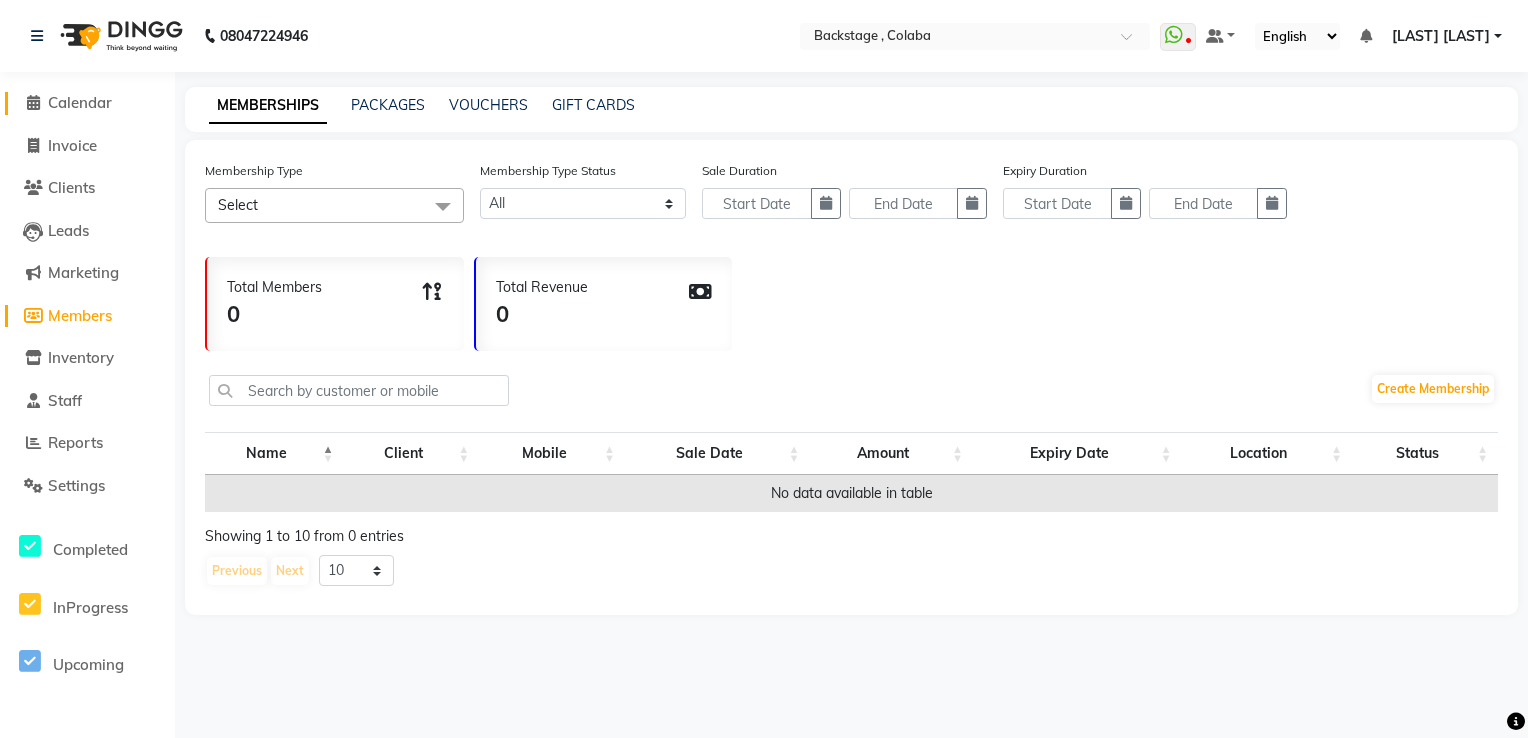 click 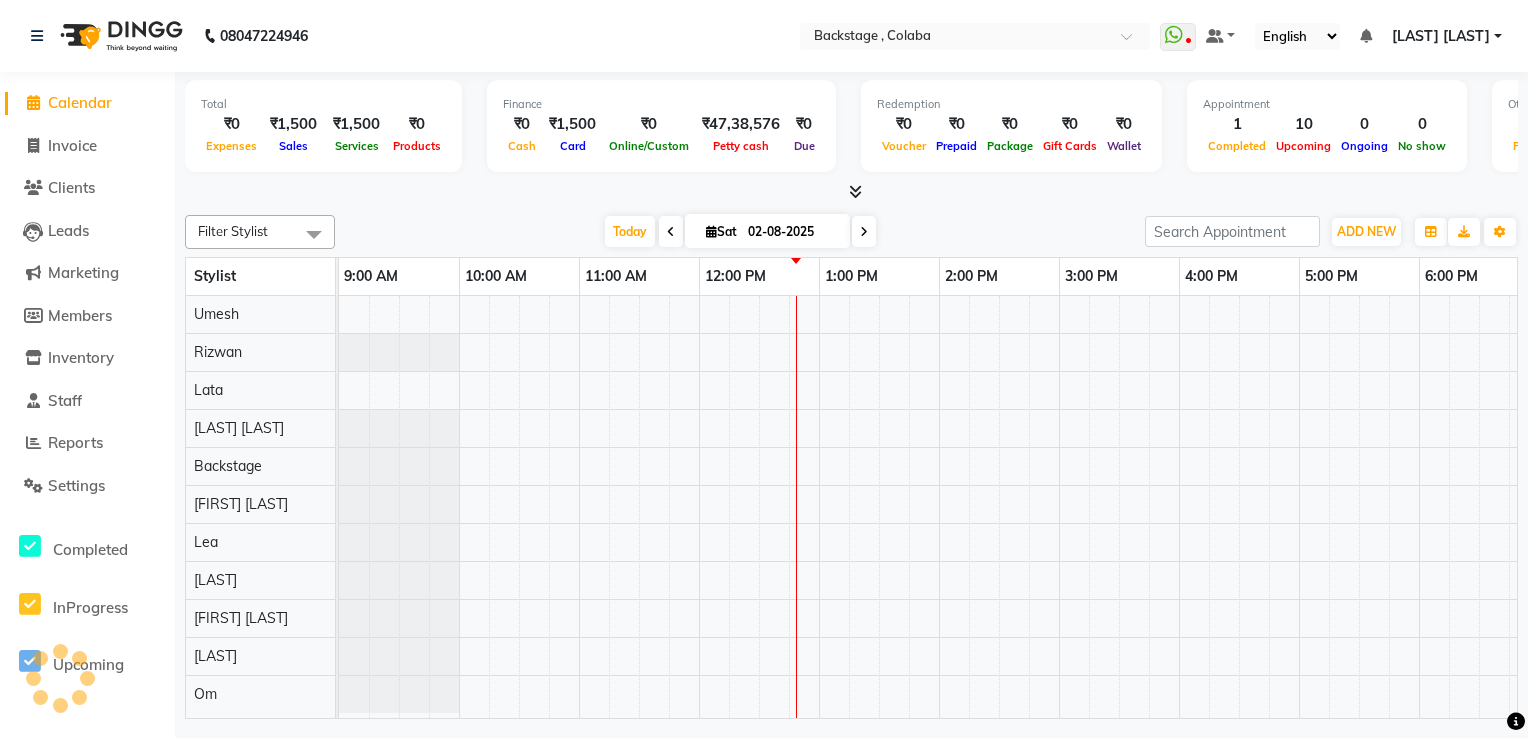 scroll, scrollTop: 0, scrollLeft: 0, axis: both 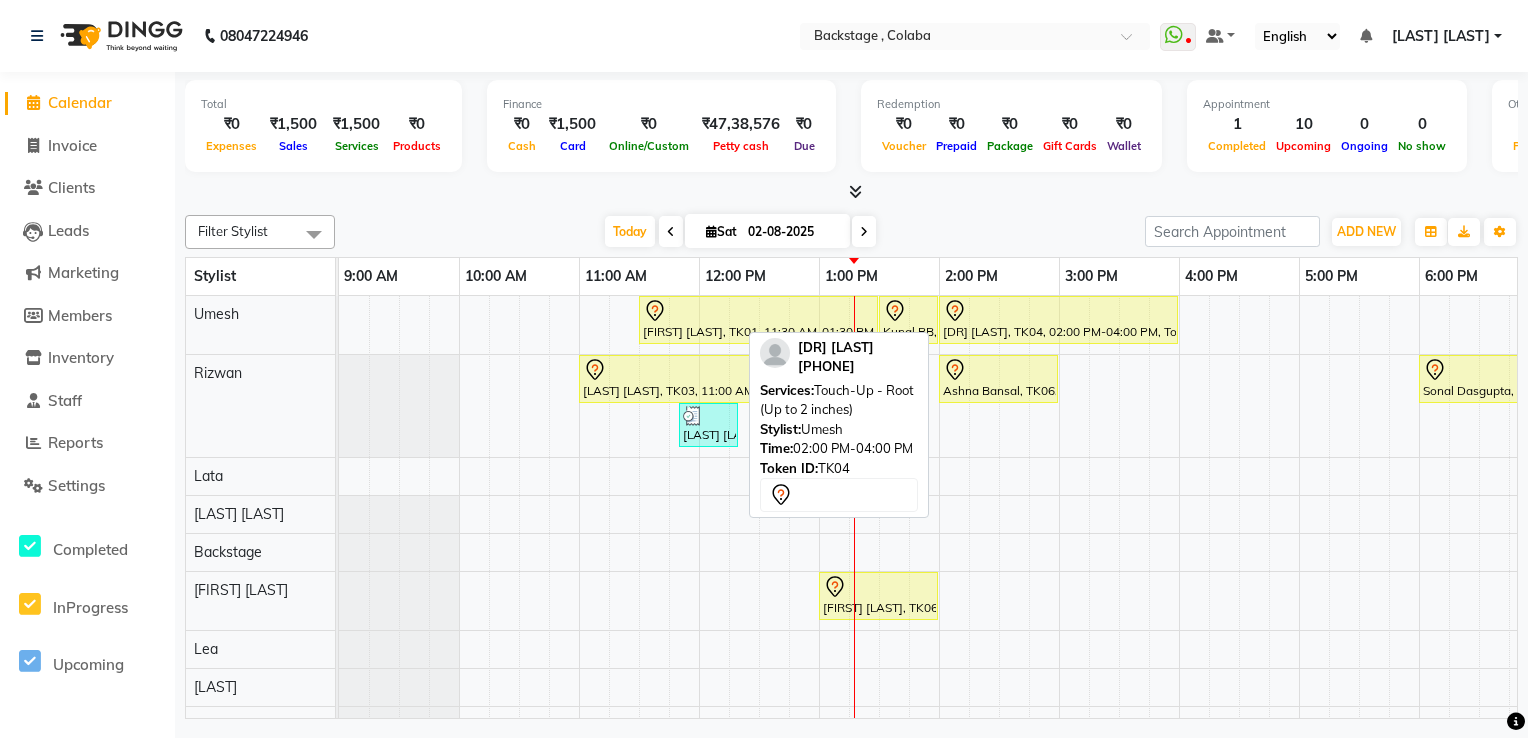 click at bounding box center (1058, 311) 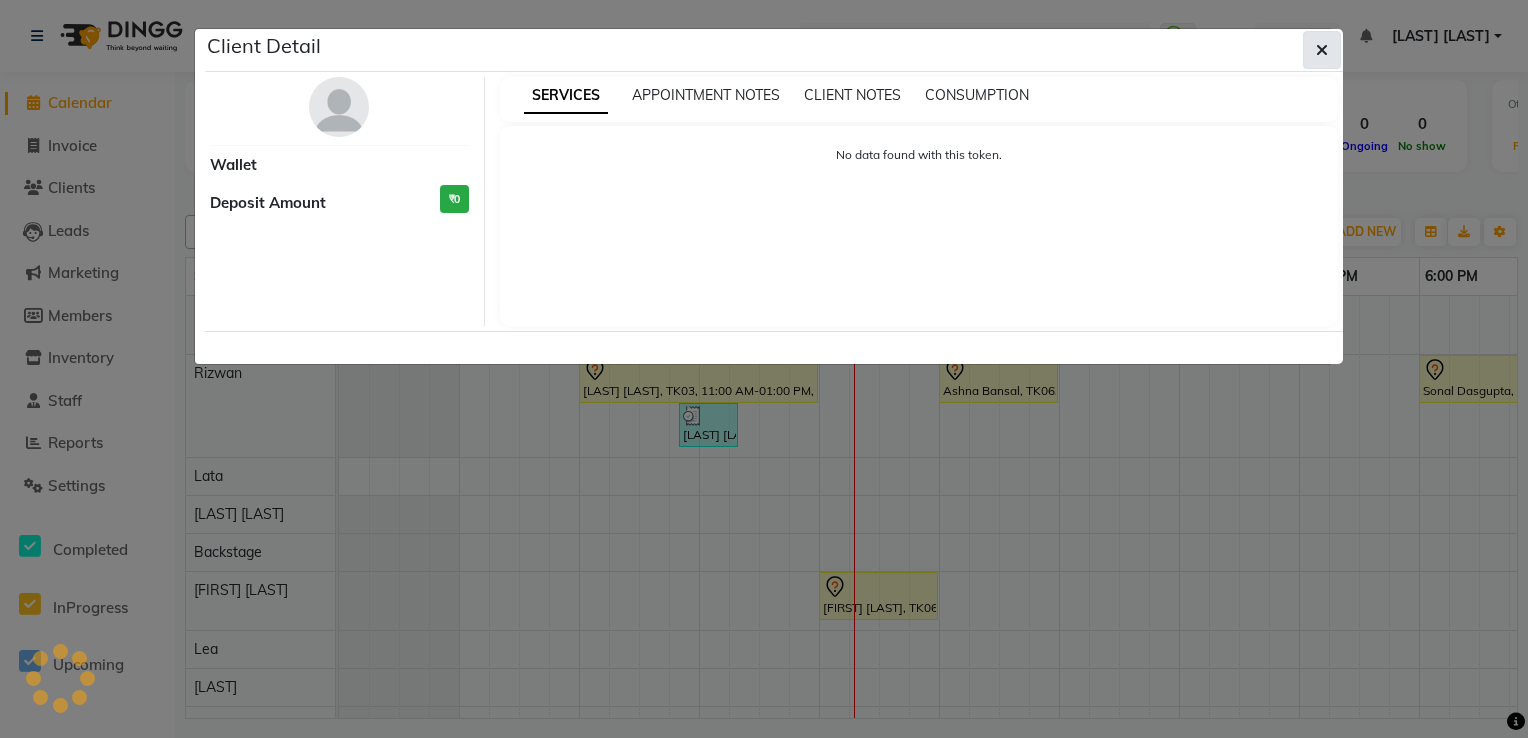 select on "7" 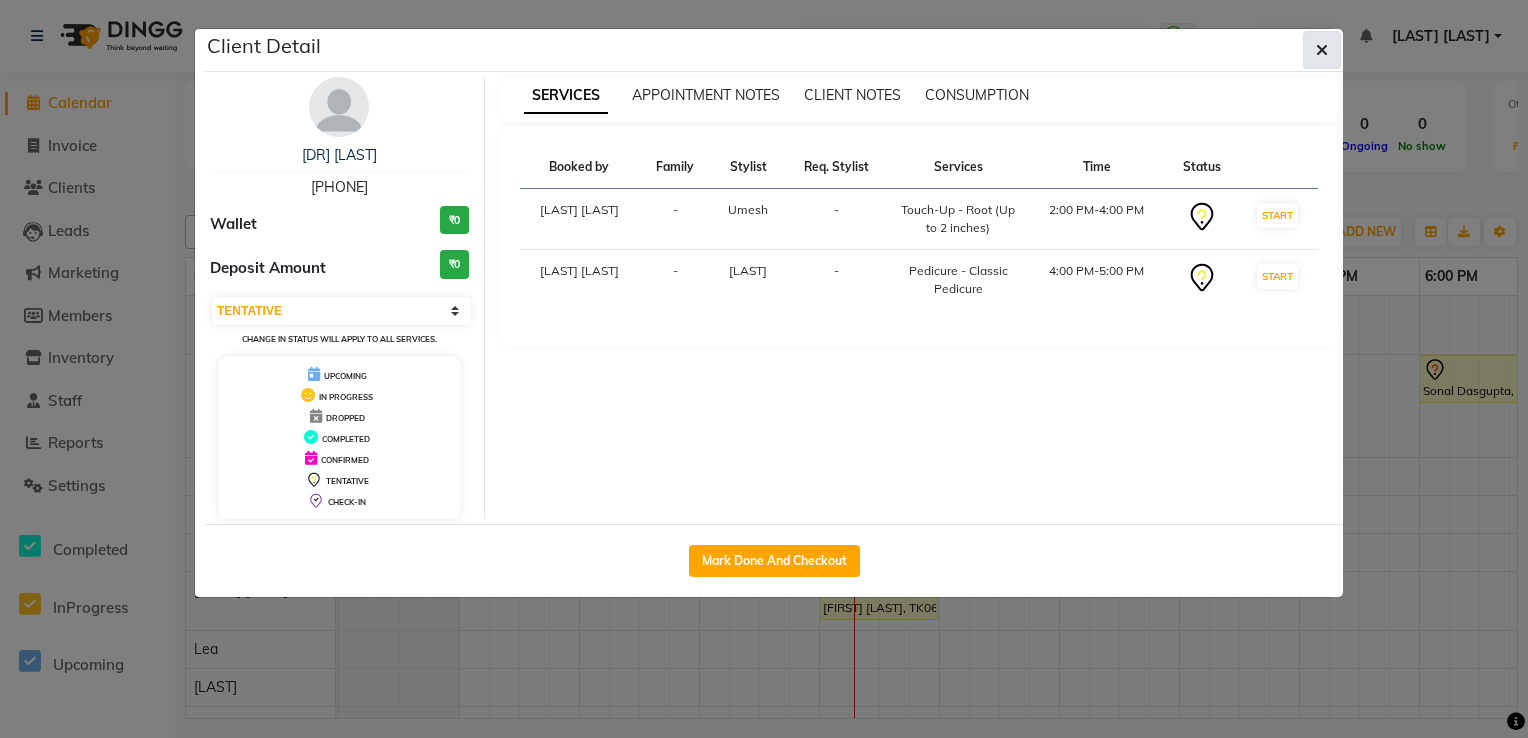 click 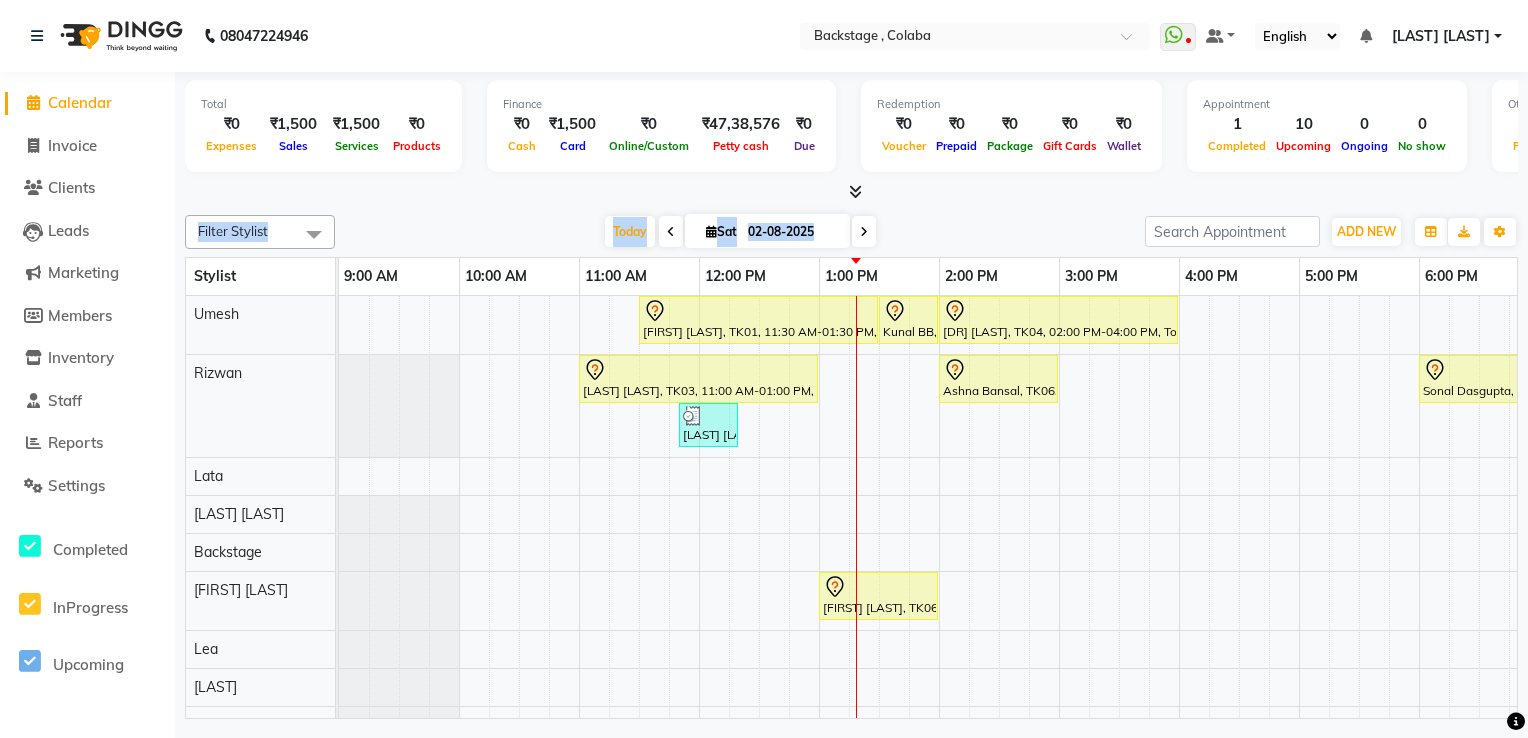 drag, startPoint x: 1035, startPoint y: 192, endPoint x: 1040, endPoint y: 212, distance: 20.615528 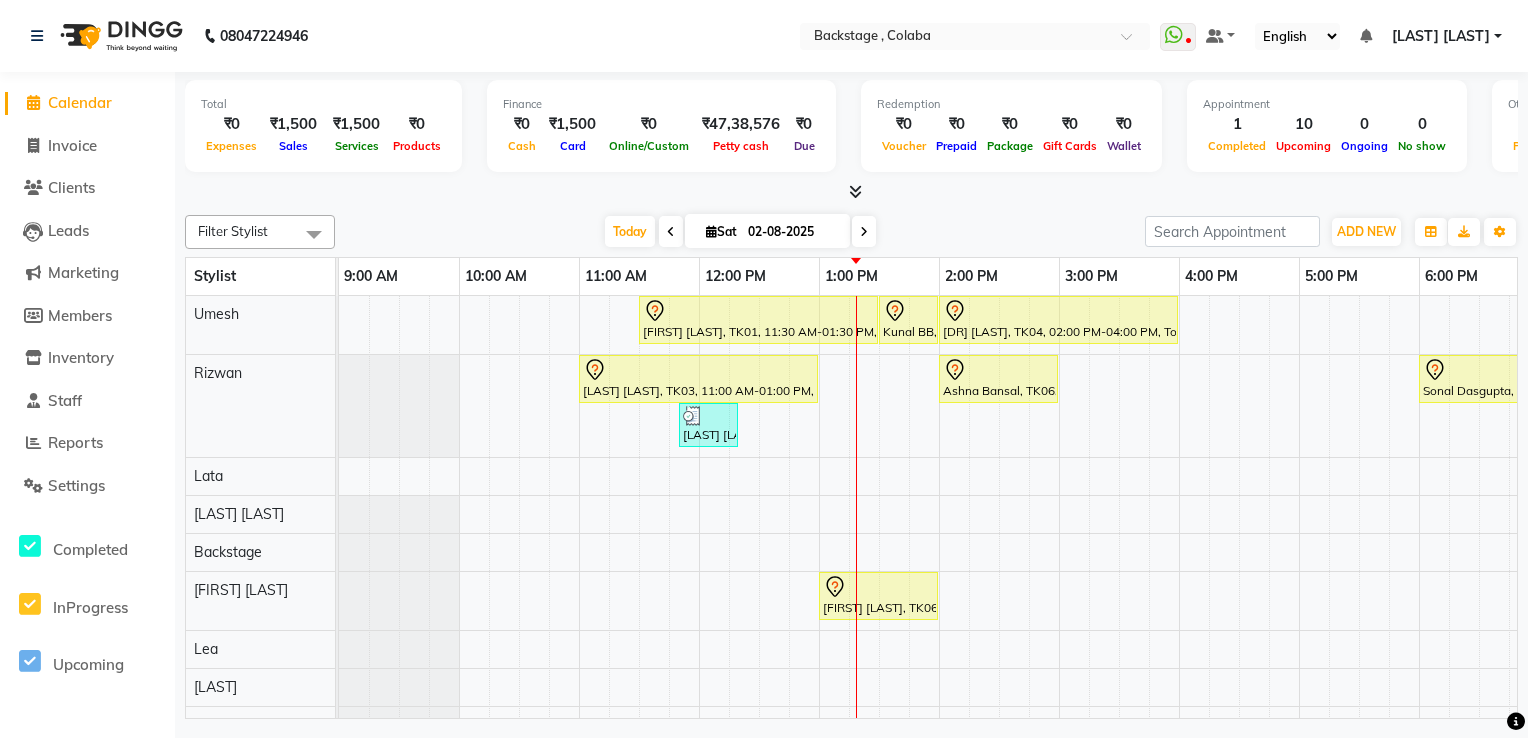 click on "Today  Sat 02-08-2025" at bounding box center (740, 232) 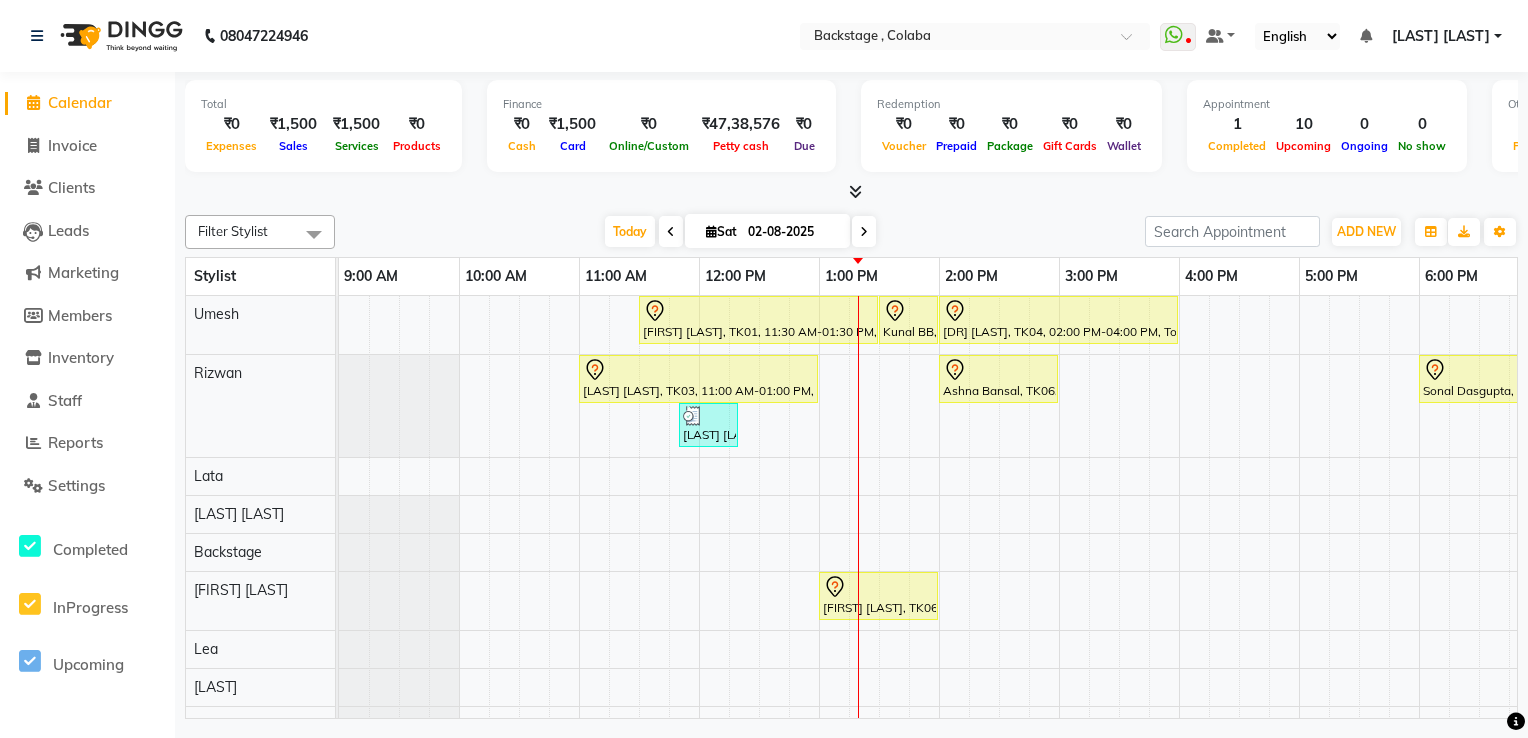 click at bounding box center (864, 231) 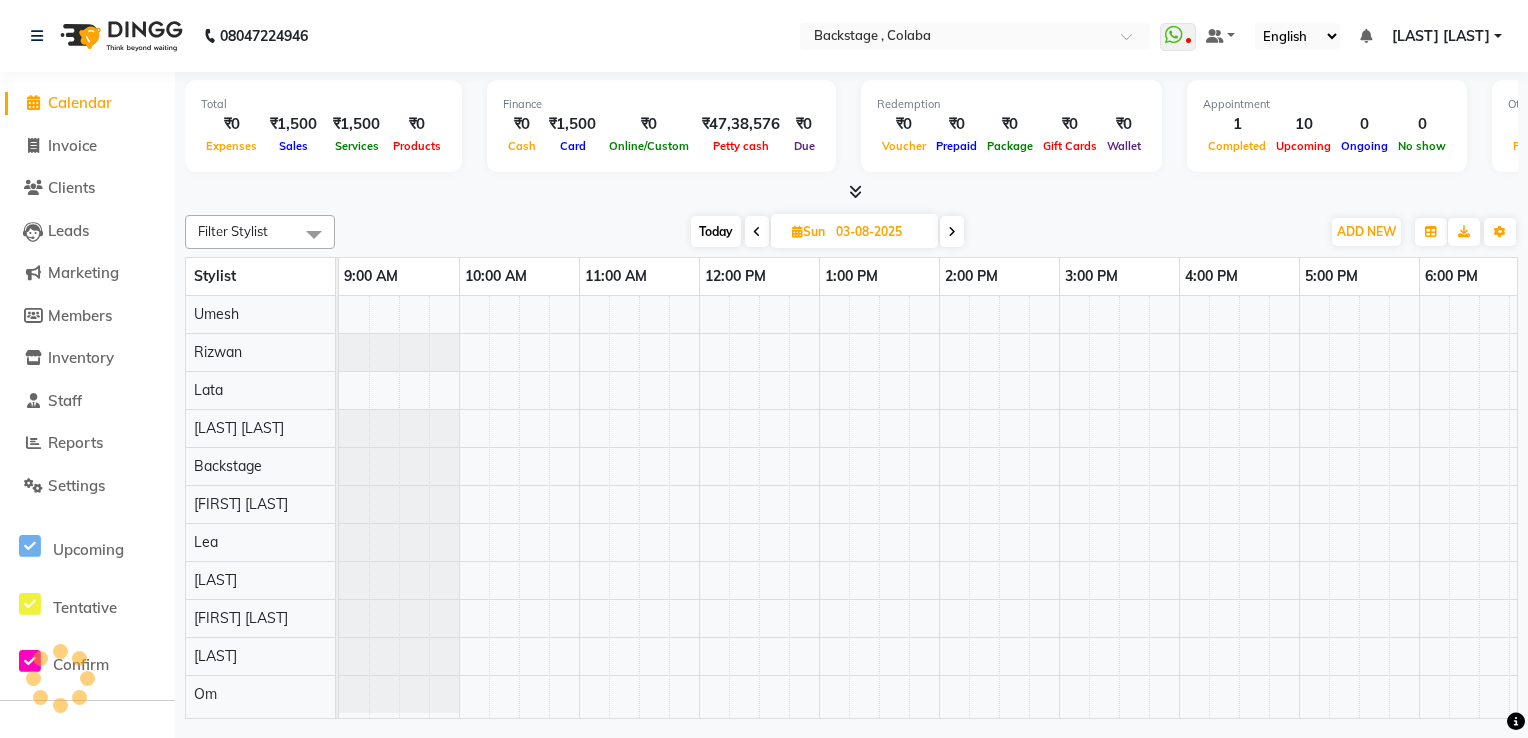 scroll, scrollTop: 0, scrollLeft: 381, axis: horizontal 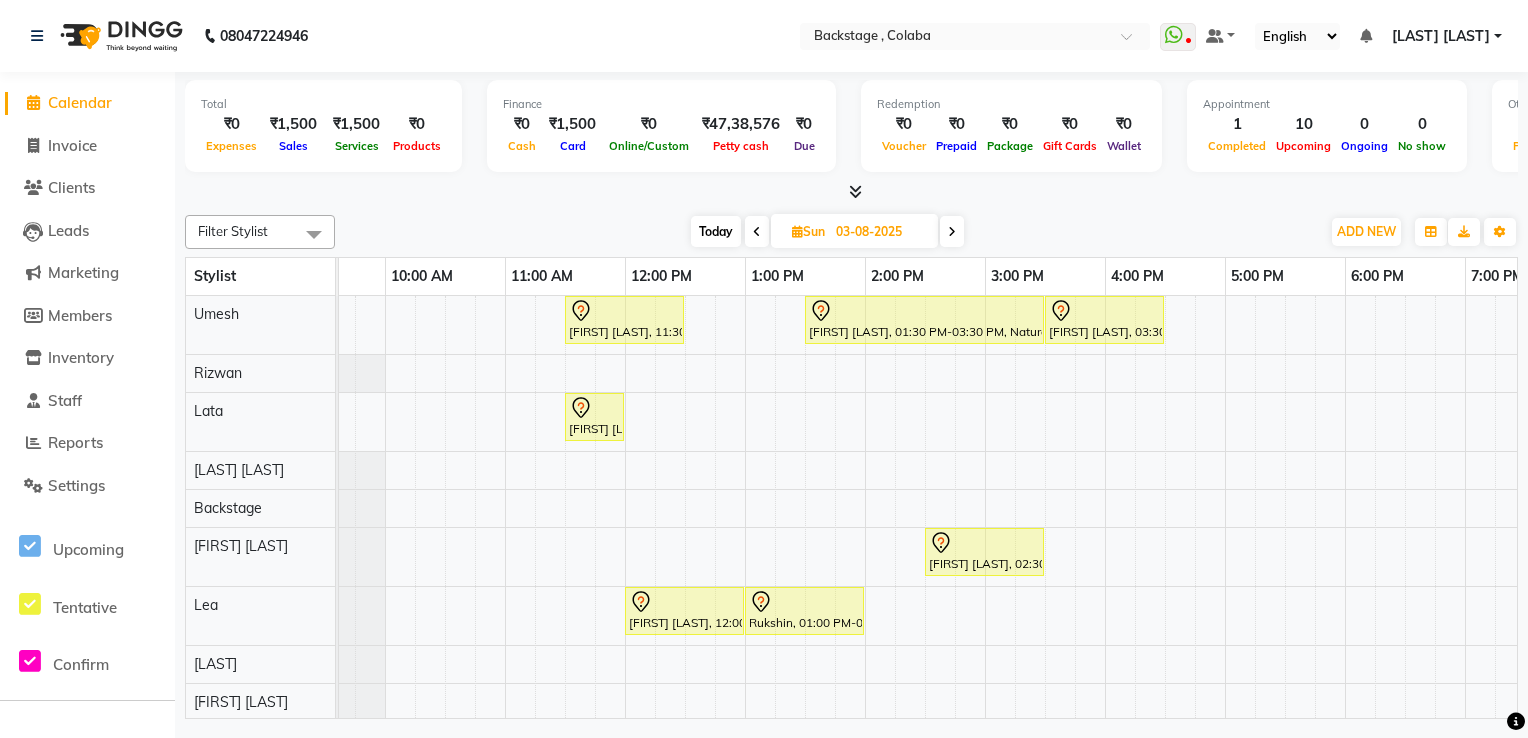 click on "Today" at bounding box center [716, 231] 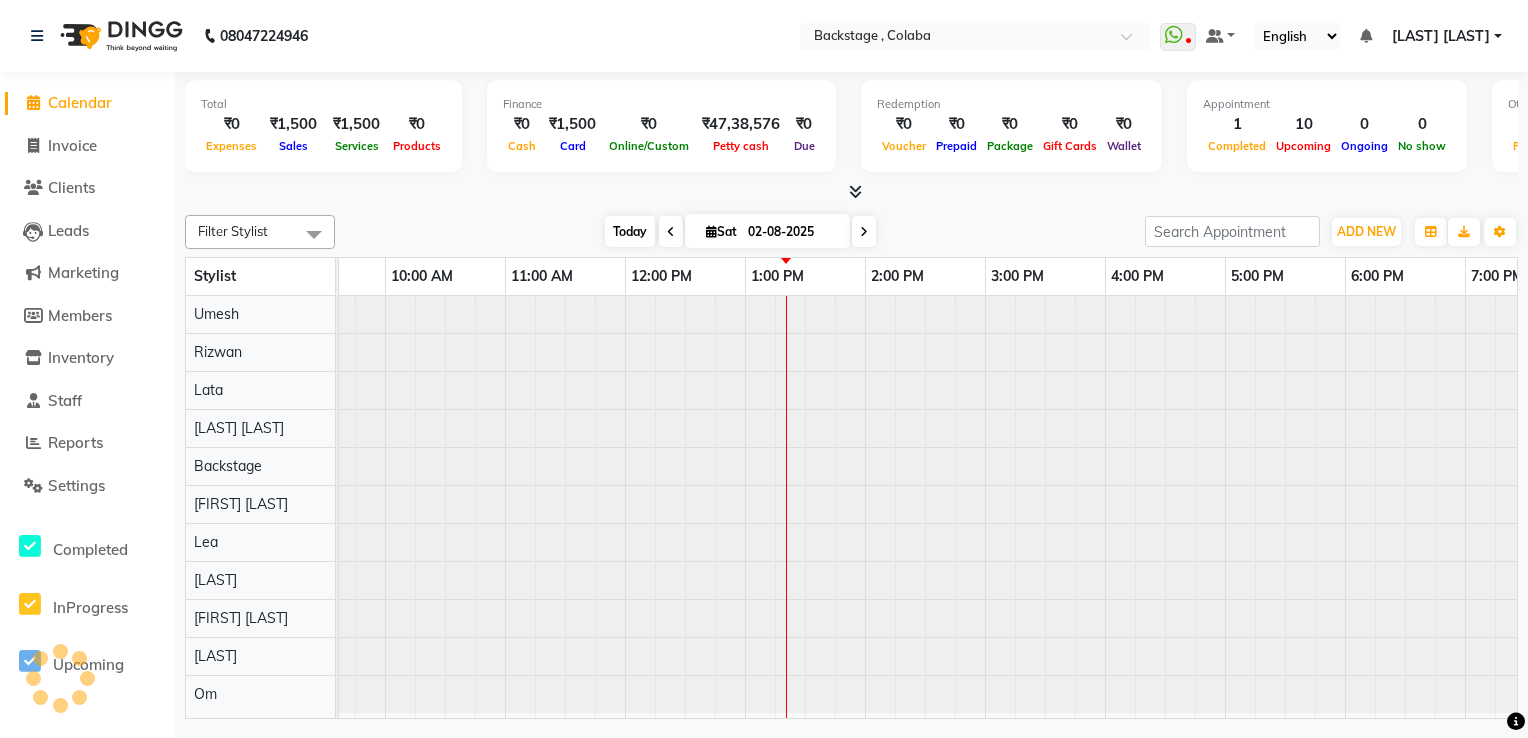 scroll, scrollTop: 0, scrollLeft: 0, axis: both 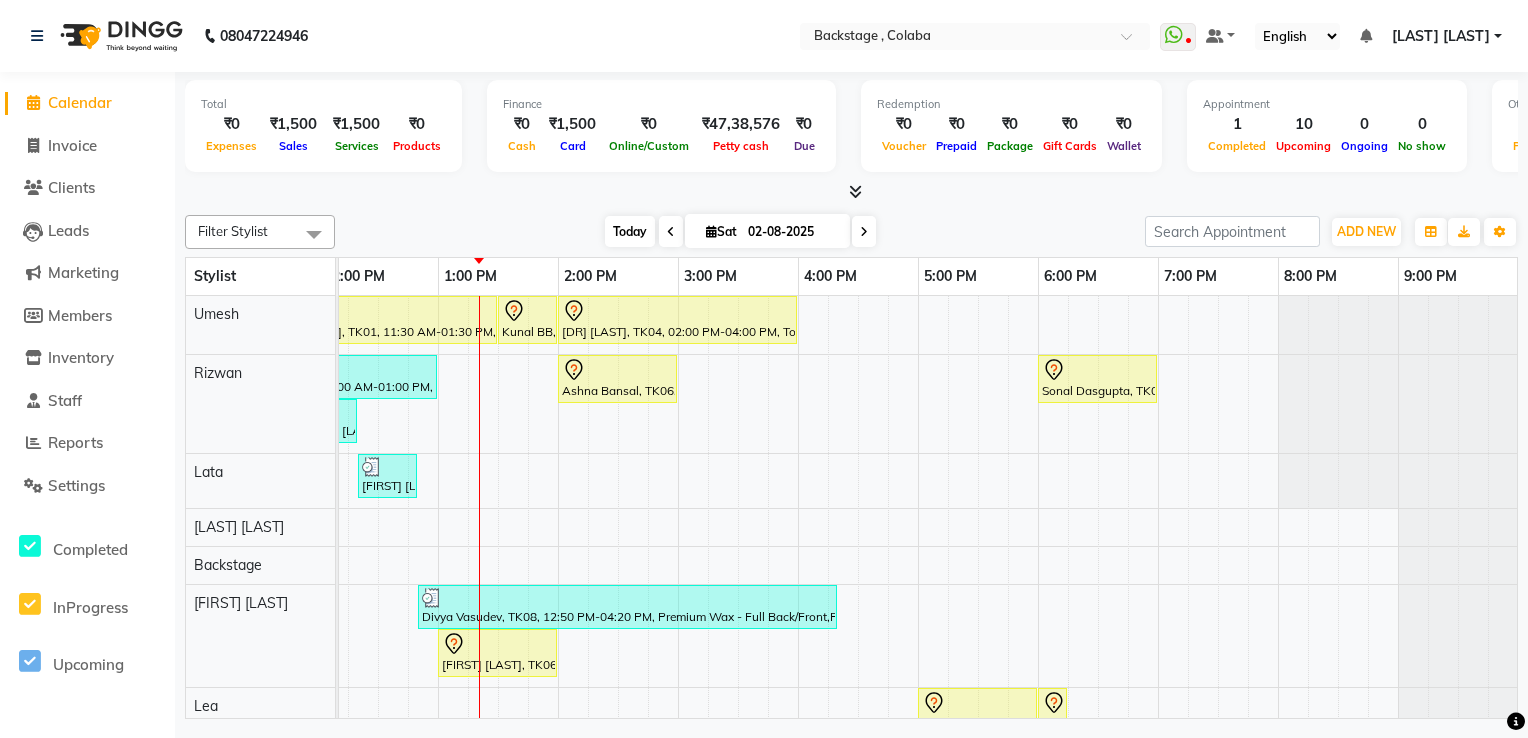 click at bounding box center [711, 231] 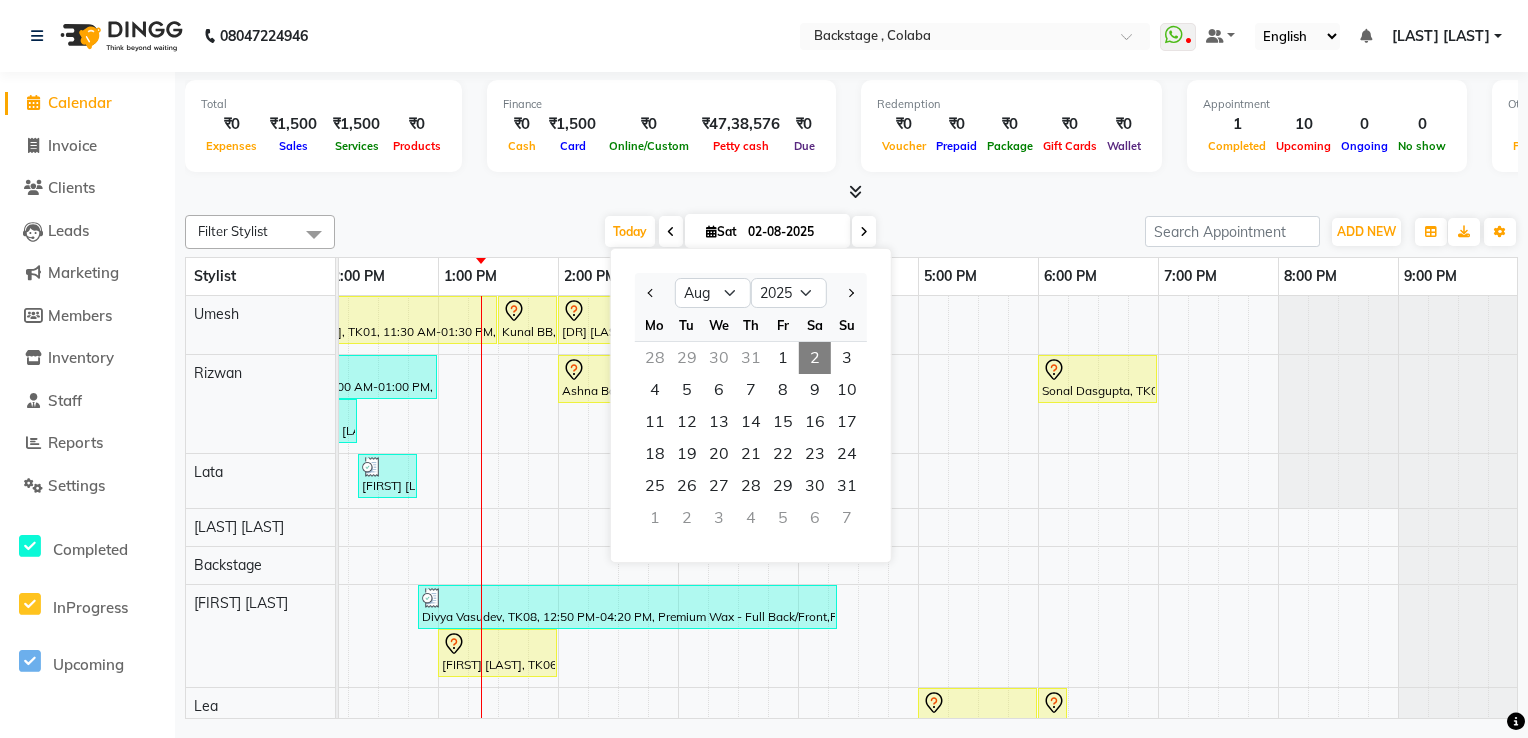 click at bounding box center (851, 192) 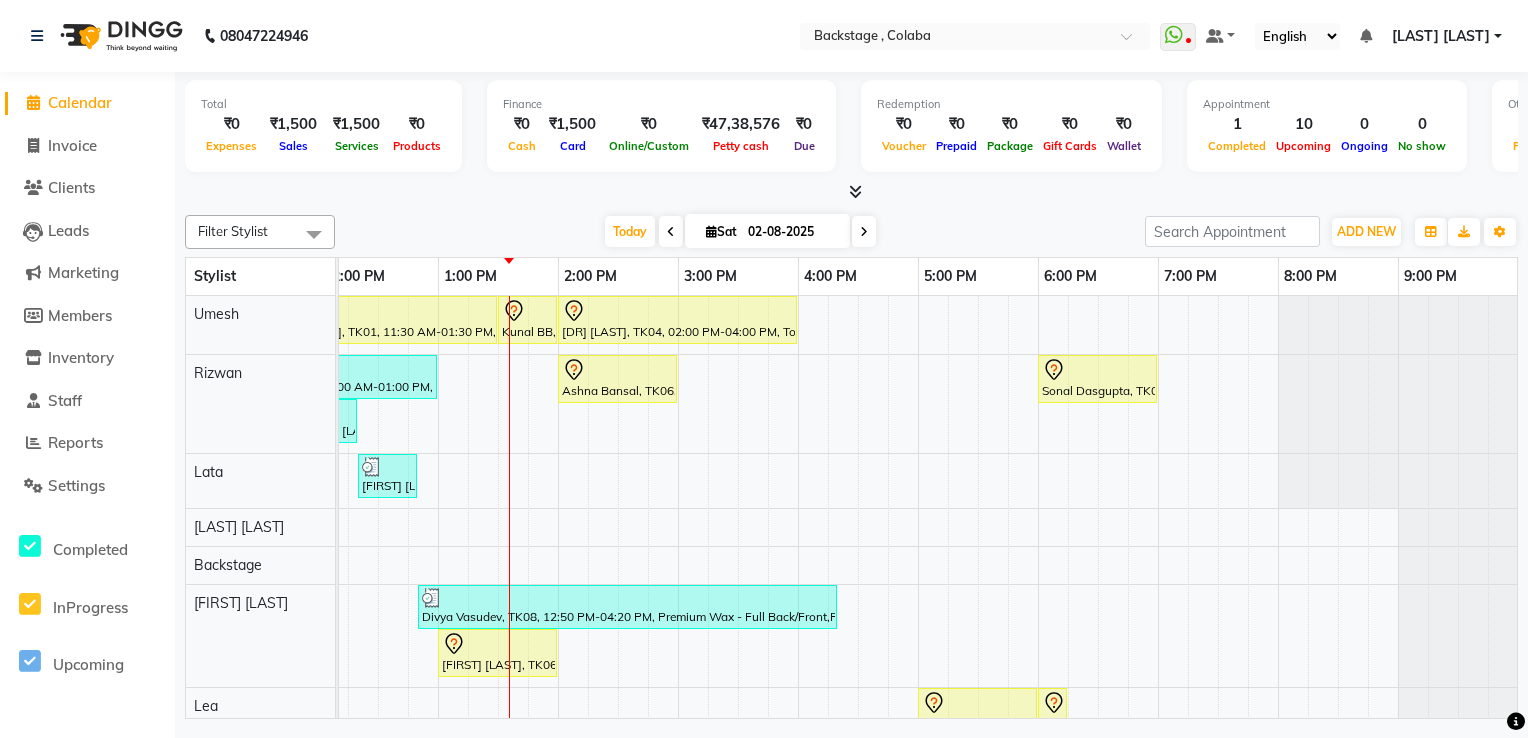 click at bounding box center [851, 192] 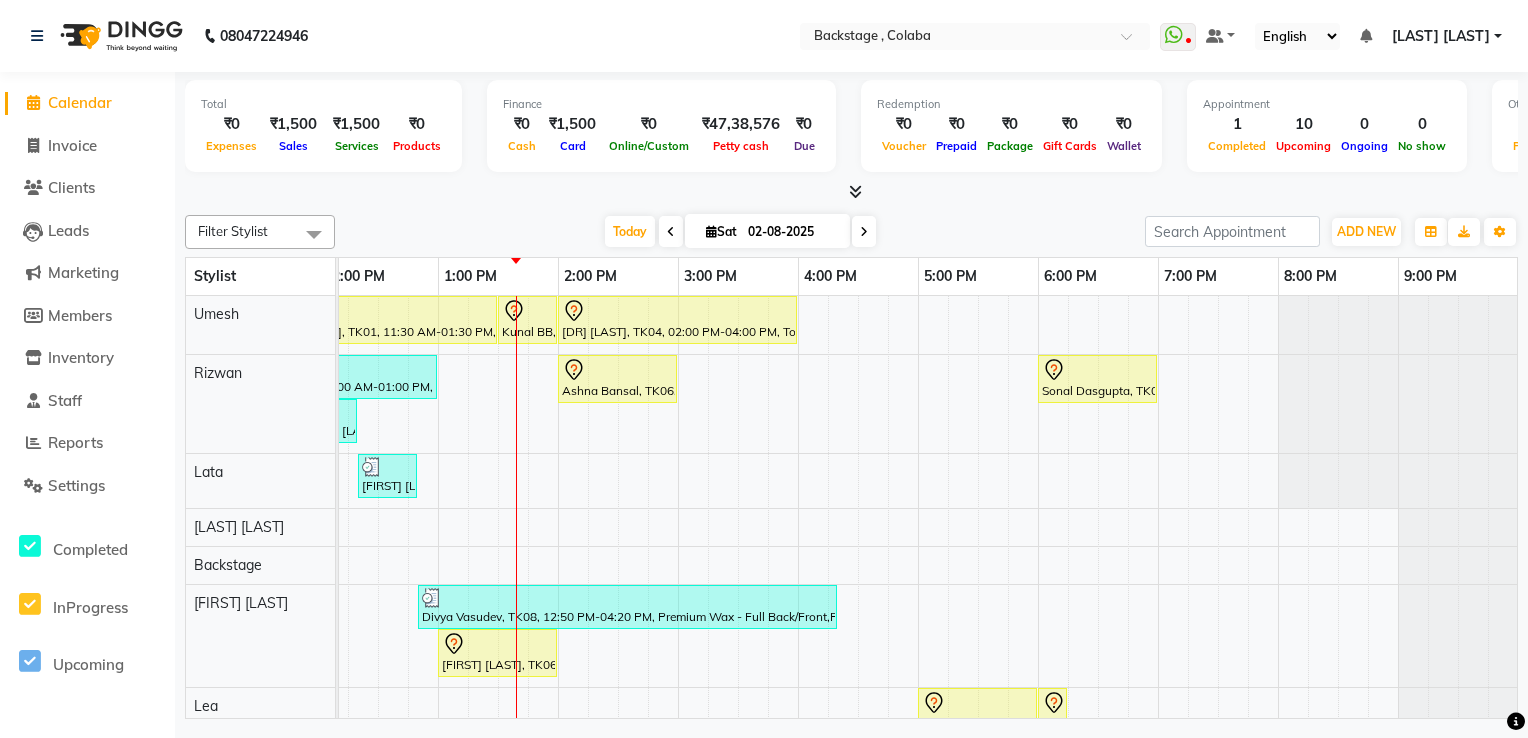 click on "Filter Stylist Select All Backstage Bharti Nitesh Gohar Jayesh Anil Karekar Kumar Utkar Lata Lea Om Pratibha Sonawane [LAST] [LAST] Rizwan Umesh Today  Sat 02-08-2025 Toggle Dropdown Add Appointment Add Invoice Add Expense Add Attendance Add Client Add Transaction Toggle Dropdown Add Appointment Add Invoice Add Expense Add Attendance Add Client ADD NEW Toggle Dropdown Add Appointment Add Invoice Add Expense Add Attendance Add Client Add Transaction Filter Stylist Select All Backstage Bharti Nitesh Gohar Jayesh Anil Karekar Kumar Utkar Lata Lea Om Pratibha Sonawane [LAST] [LAST] Rizwan Umesh Group By  Staff View   Room View  View as Vertical  Vertical - Week View  Horizontal  Horizontal - Week View  List  Toggle Dropdown Calendar Settings Manage Tags   Arrange Stylists   Reset Stylists  Full Screen  Show Available Stylist  Appointment Form Zoom 100% Stylist 9:00 AM 10:00 AM 11:00 AM 12:00 PM 1:00 PM 2:00 PM 3:00 PM 4:00 PM 5:00 PM 6:00 PM 7:00 PM 8:00 PM 9:00 PM Umesh Rizwan Lata [LAST] [LAST] Backstage" 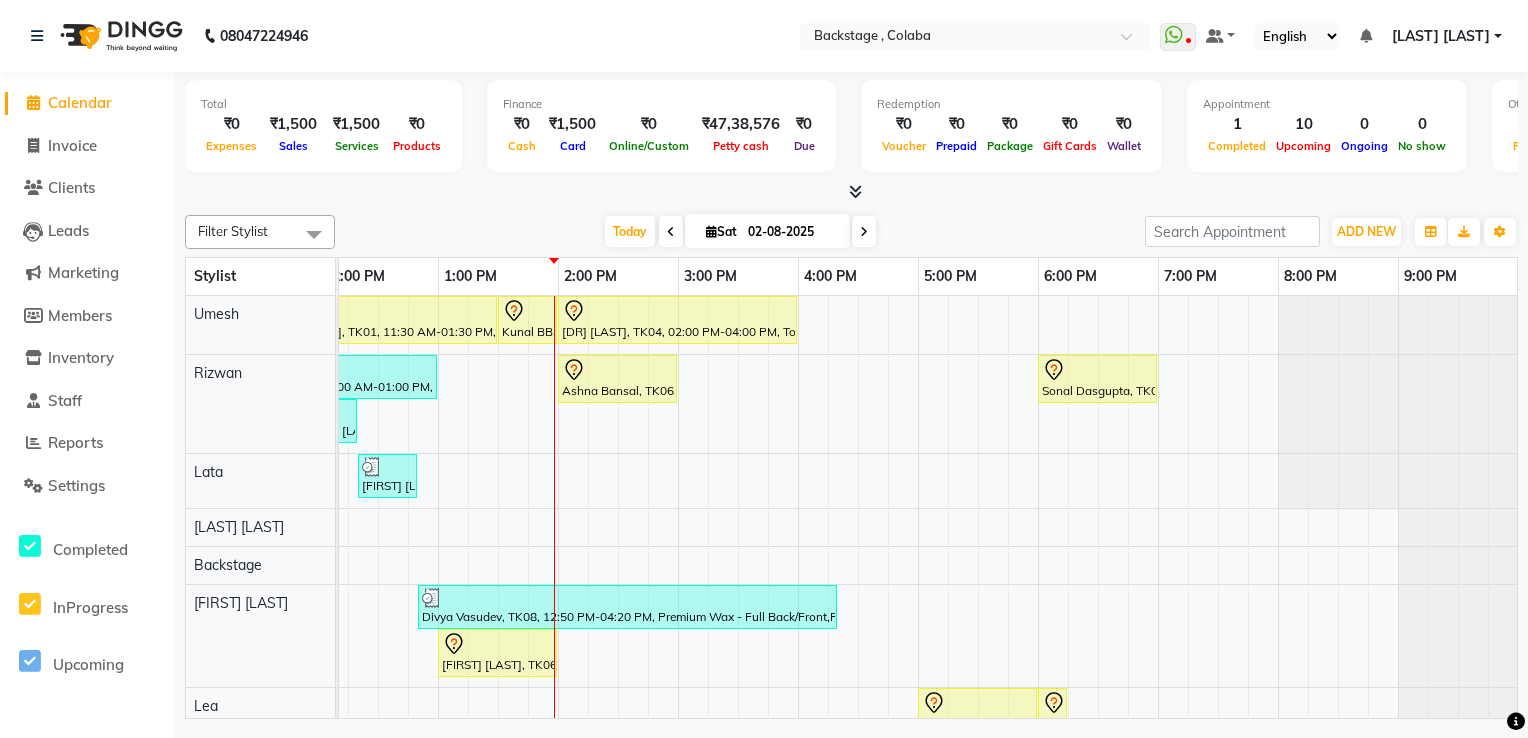 scroll, scrollTop: 13, scrollLeft: 381, axis: both 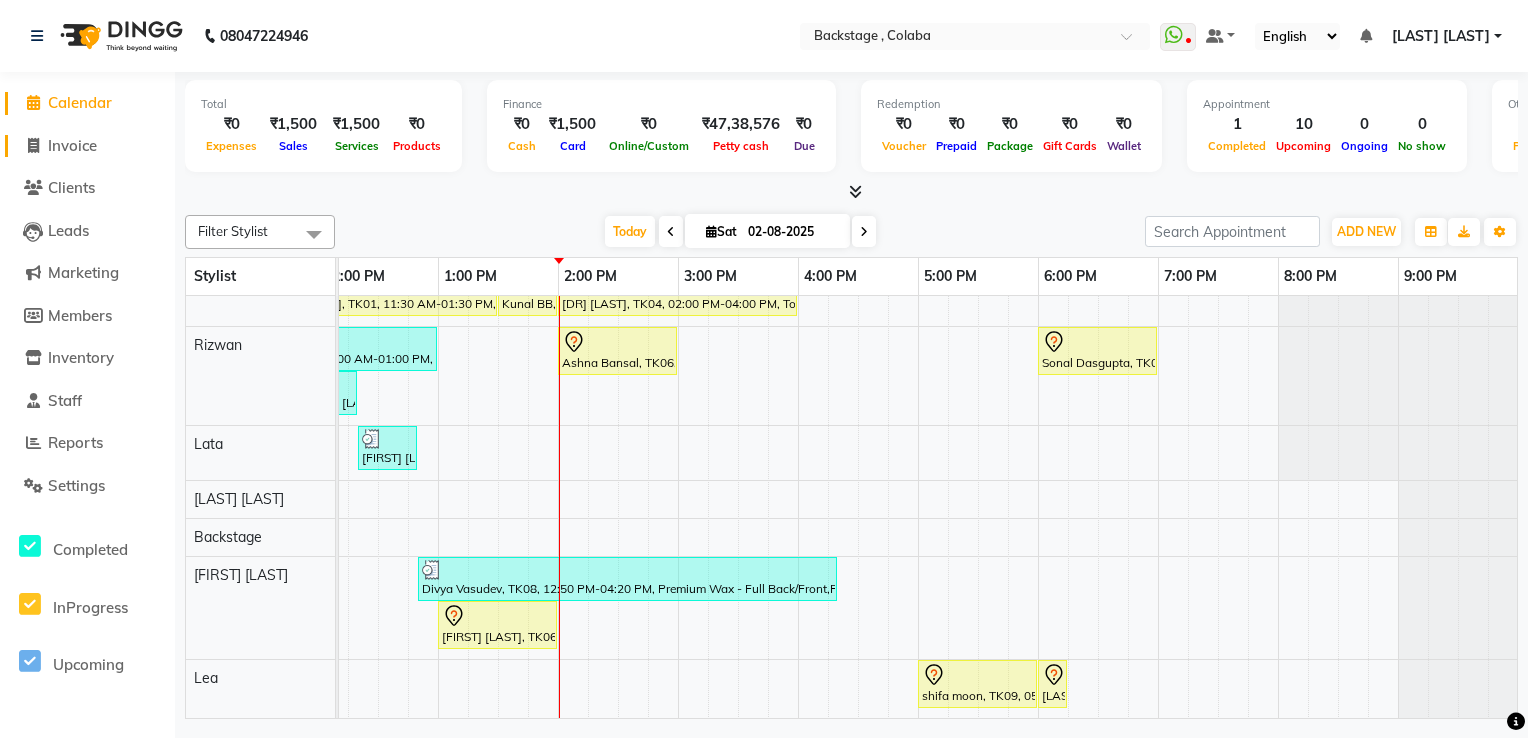 click on "Invoice" 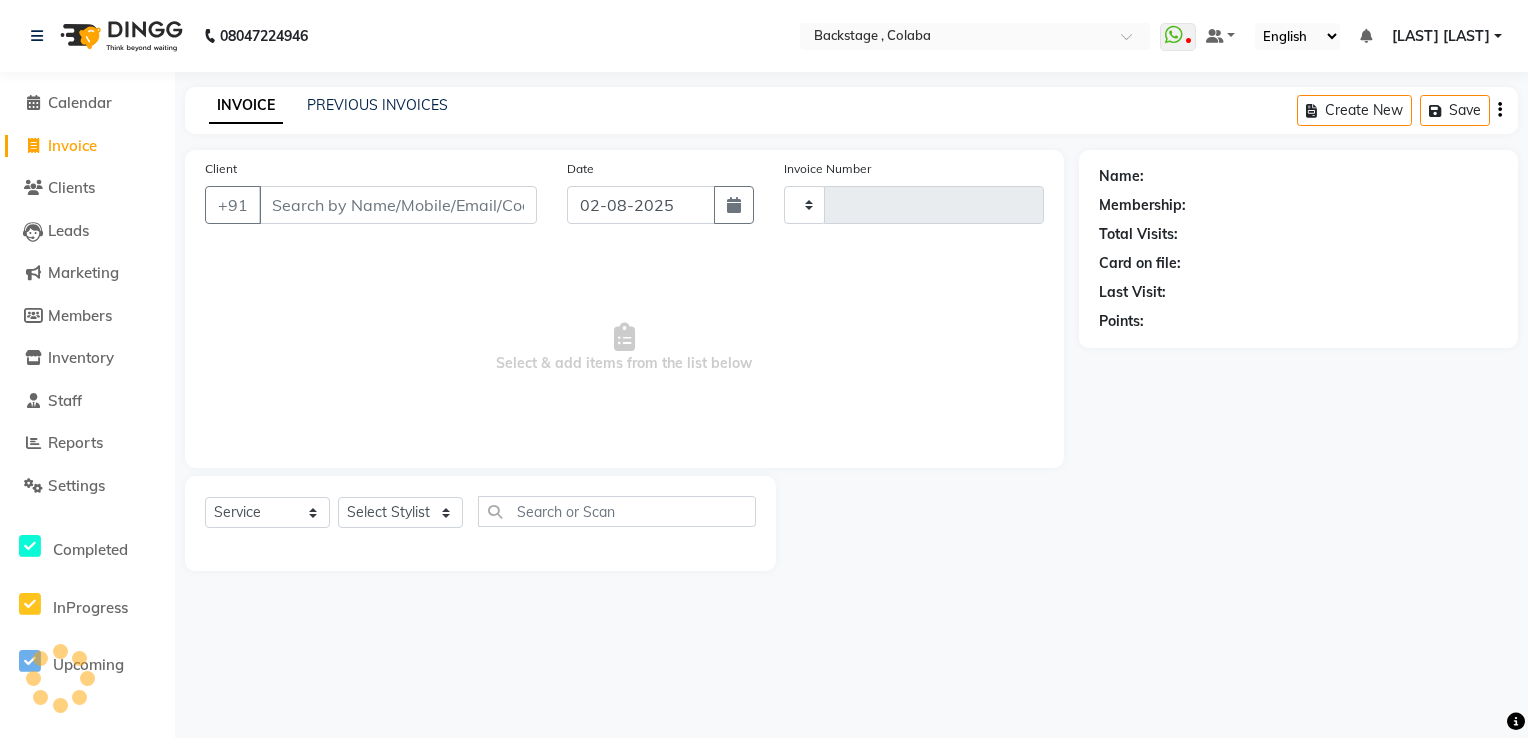 type on "1448" 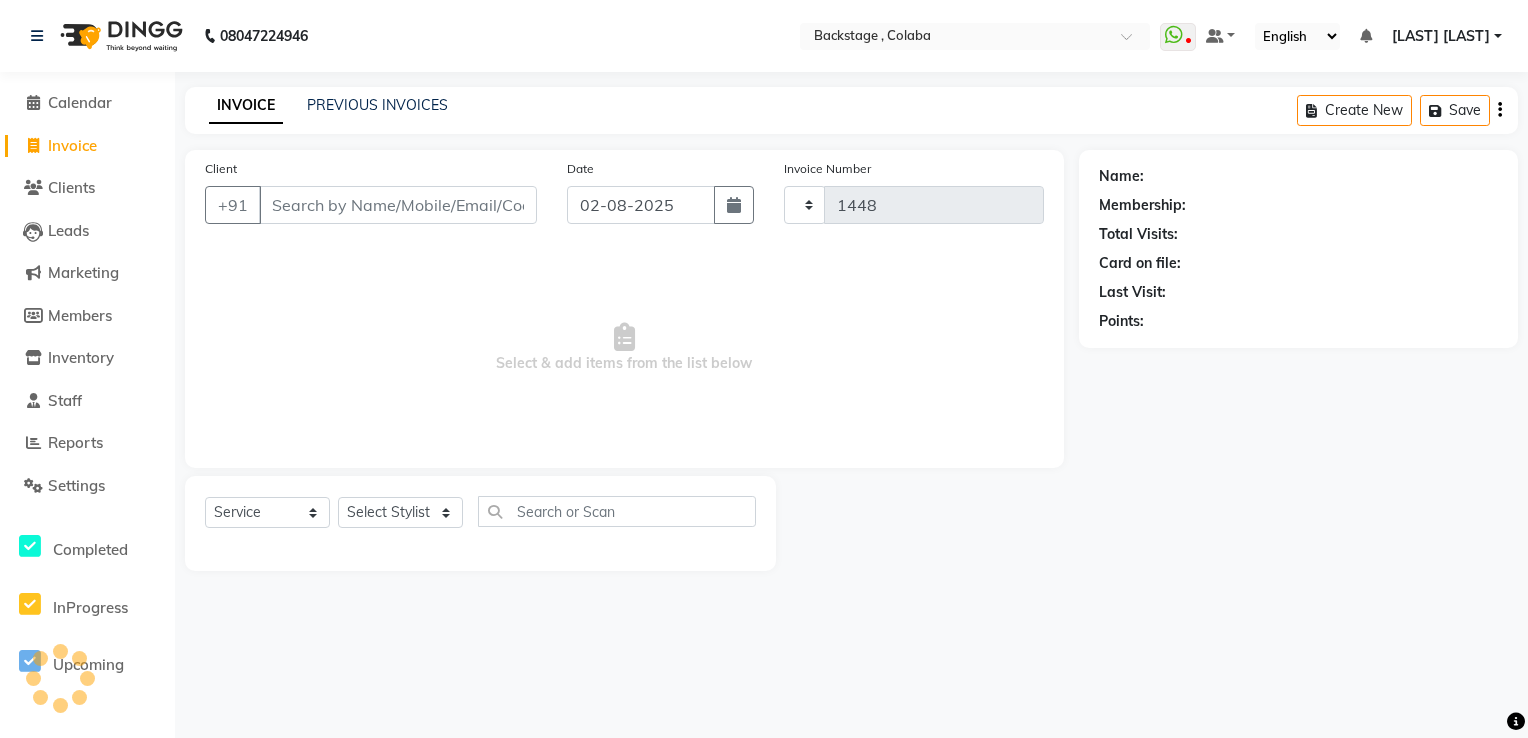 select on "5451" 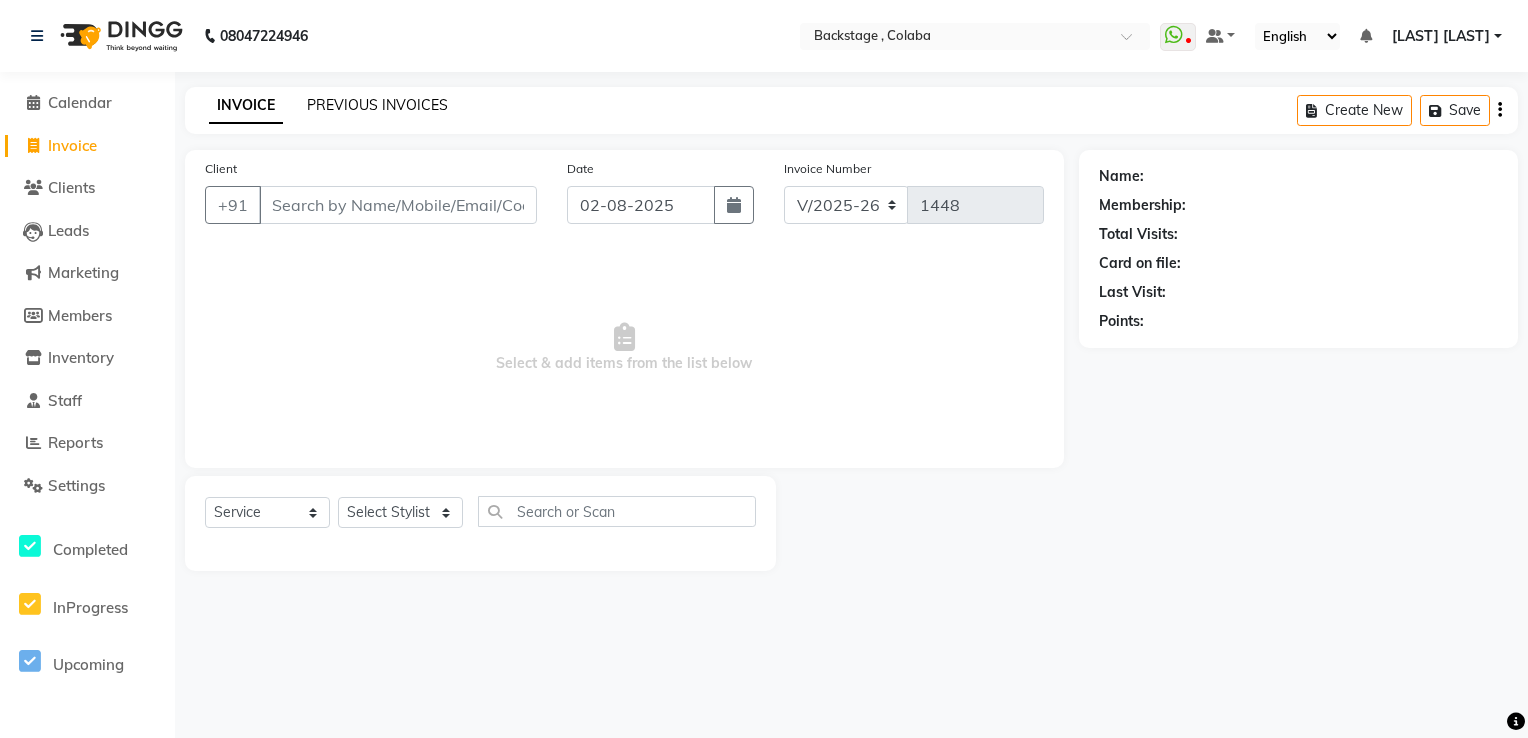 click on "PREVIOUS INVOICES" 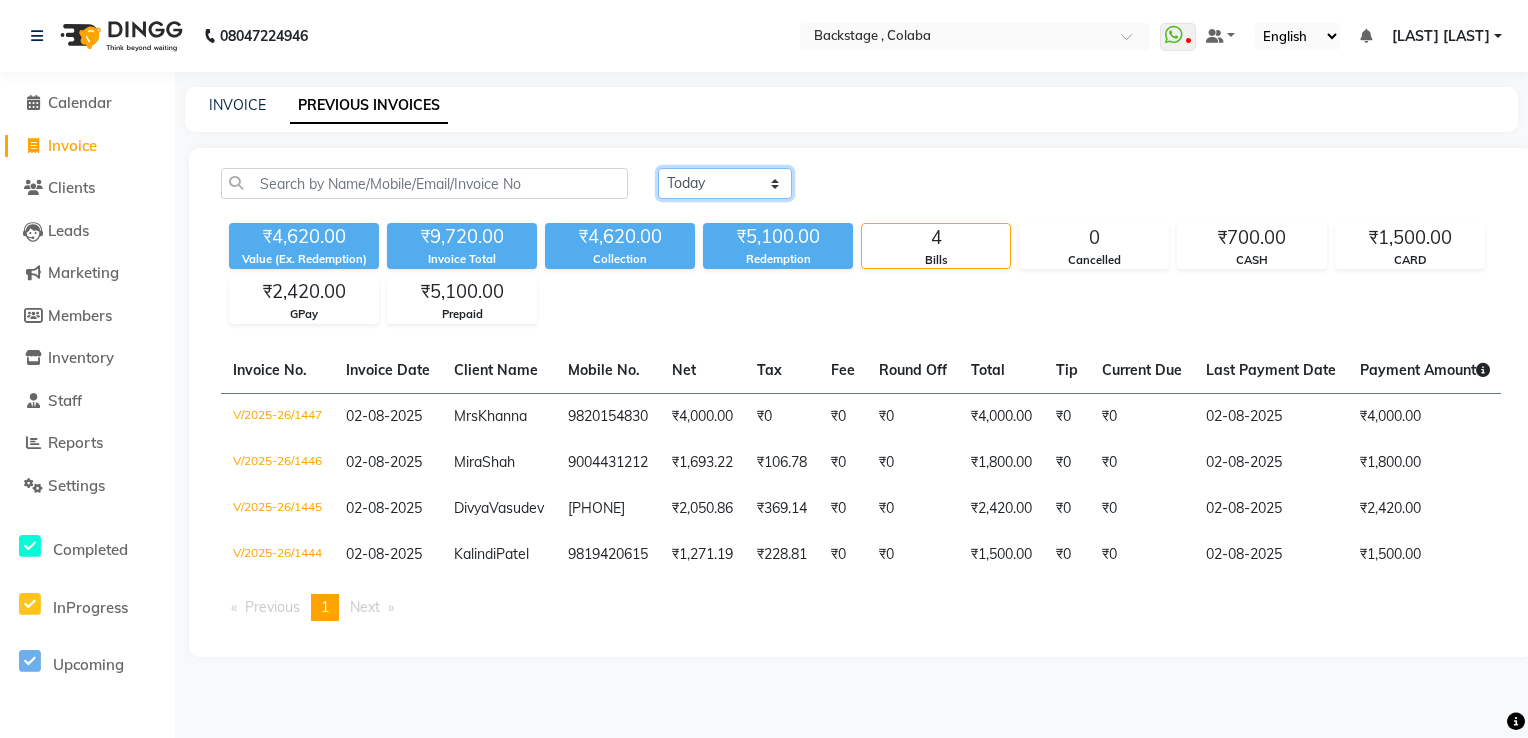 click on "Today Yesterday Custom Range" 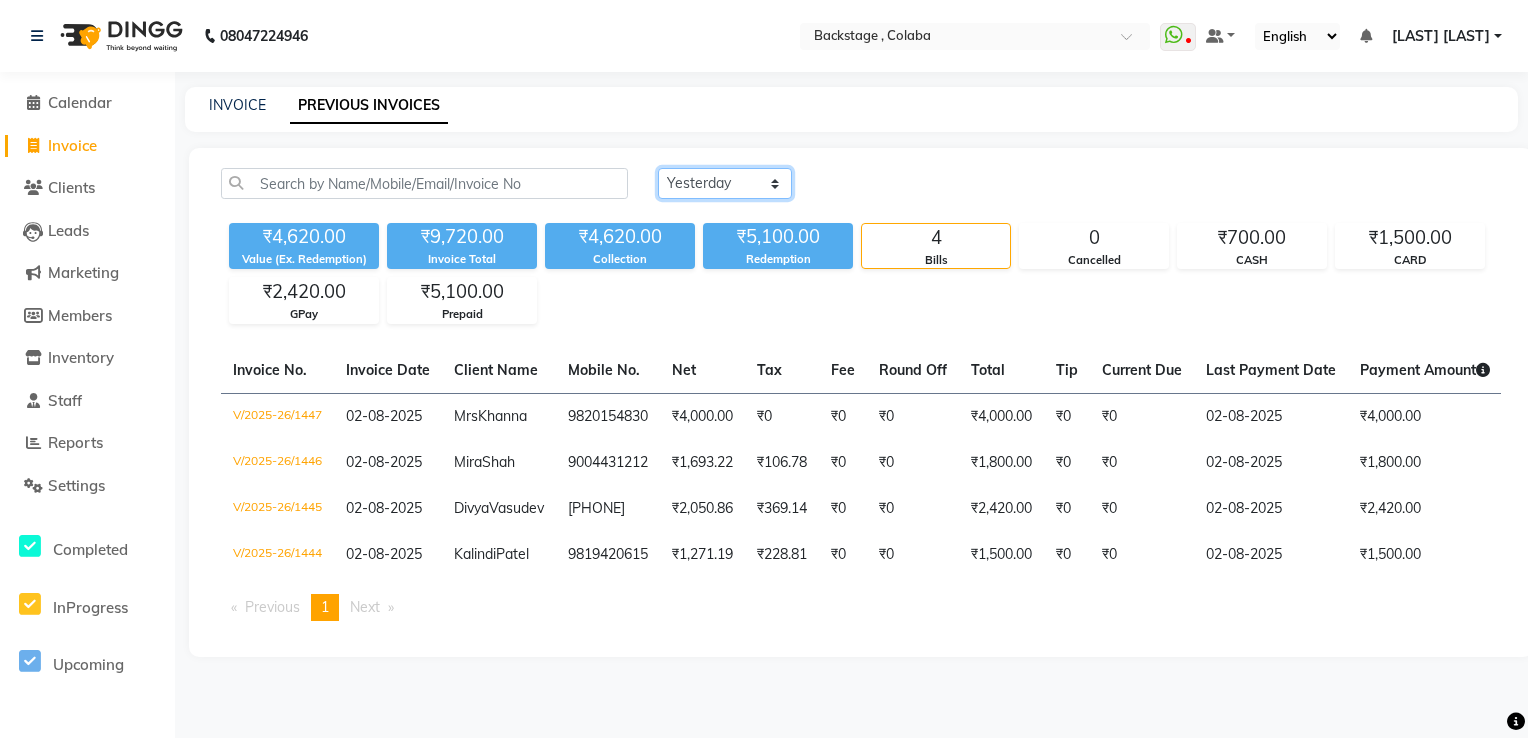 click on "Today Yesterday Custom Range" 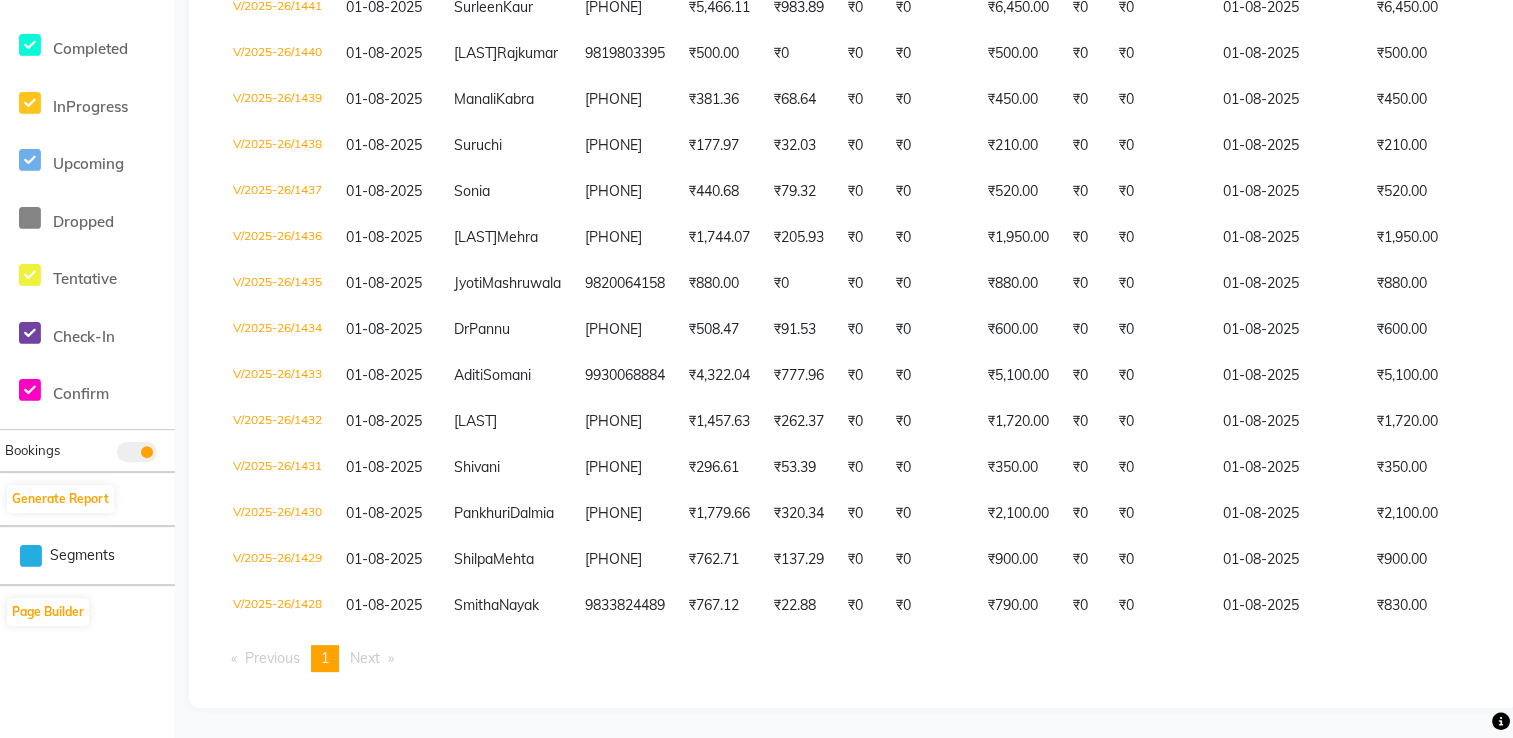 scroll, scrollTop: 600, scrollLeft: 0, axis: vertical 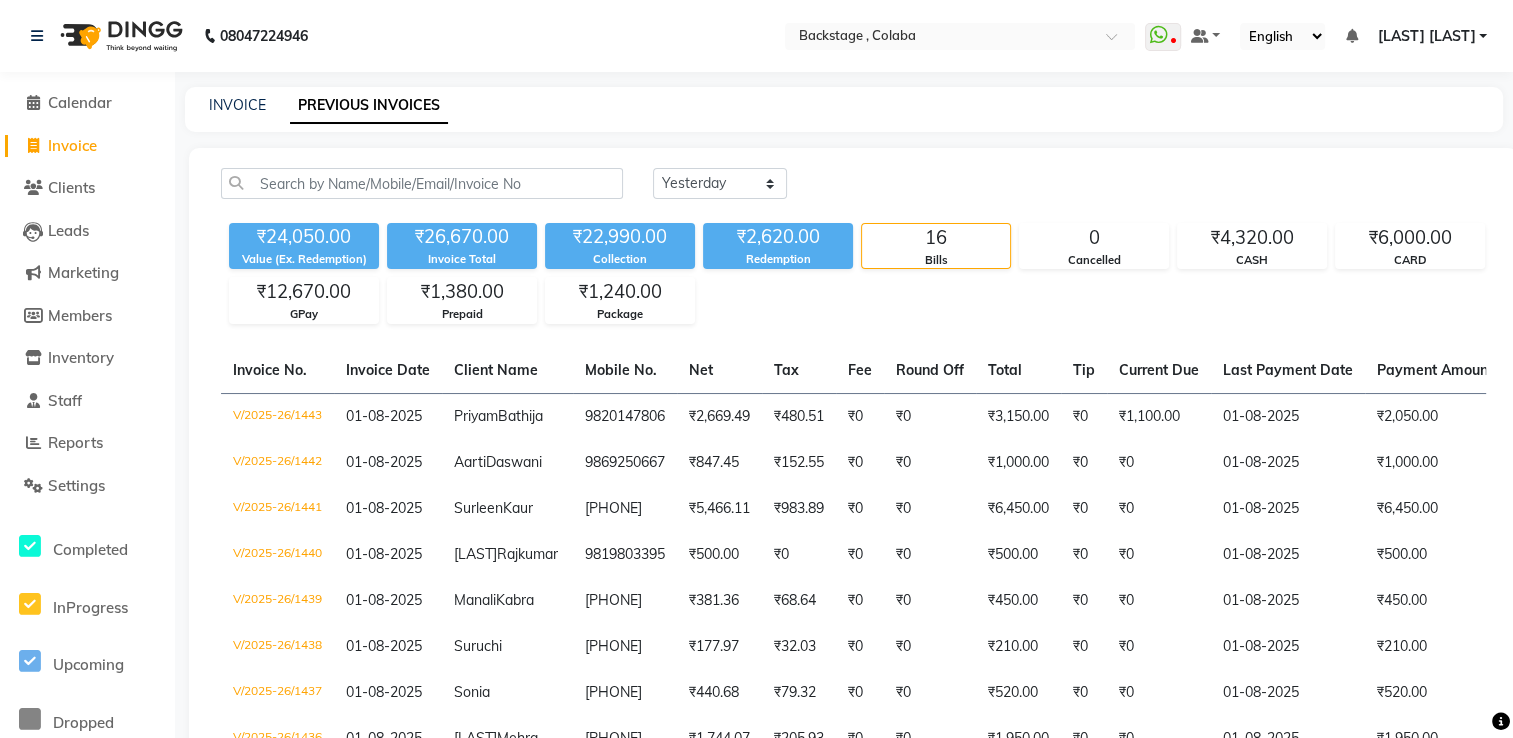 click on "Calendar" 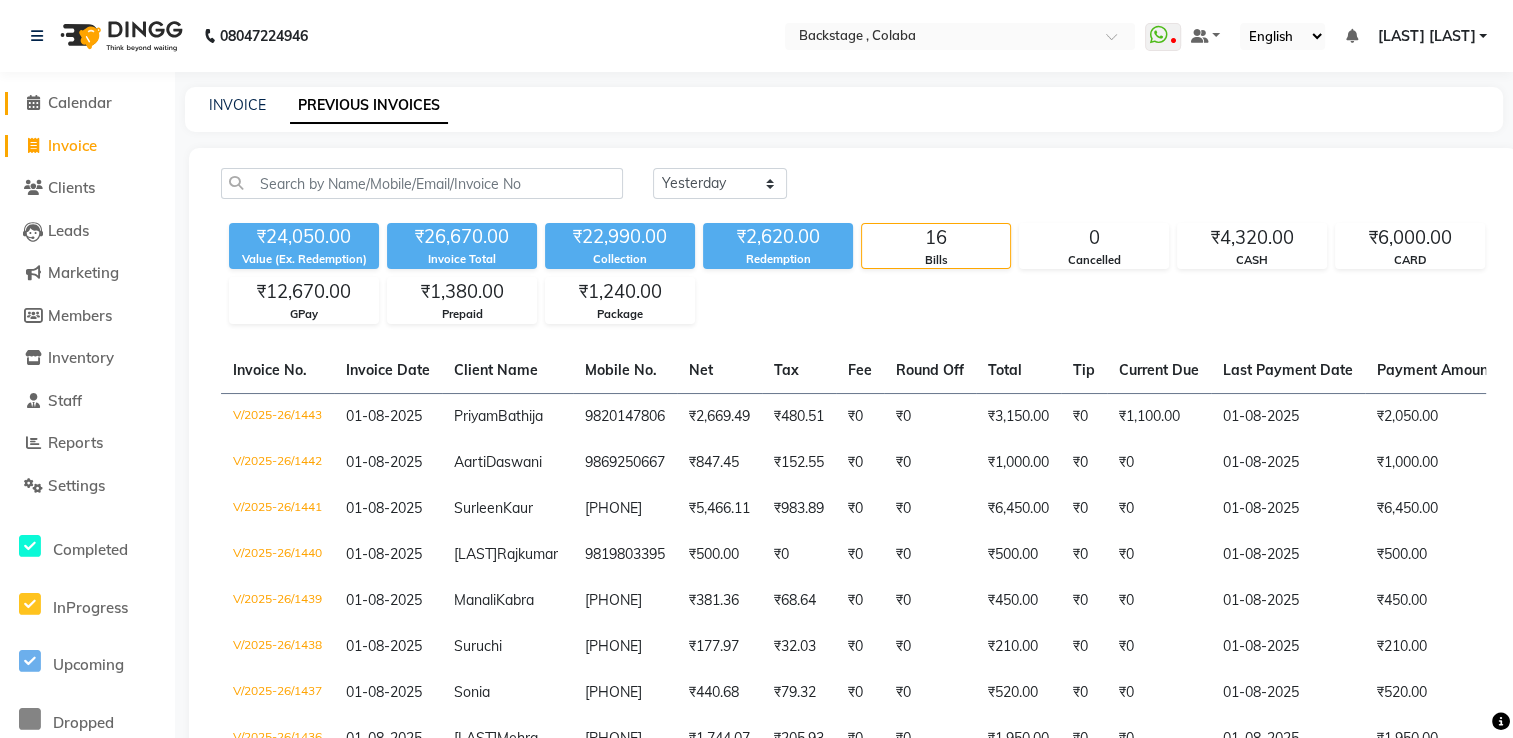 click on "Calendar" 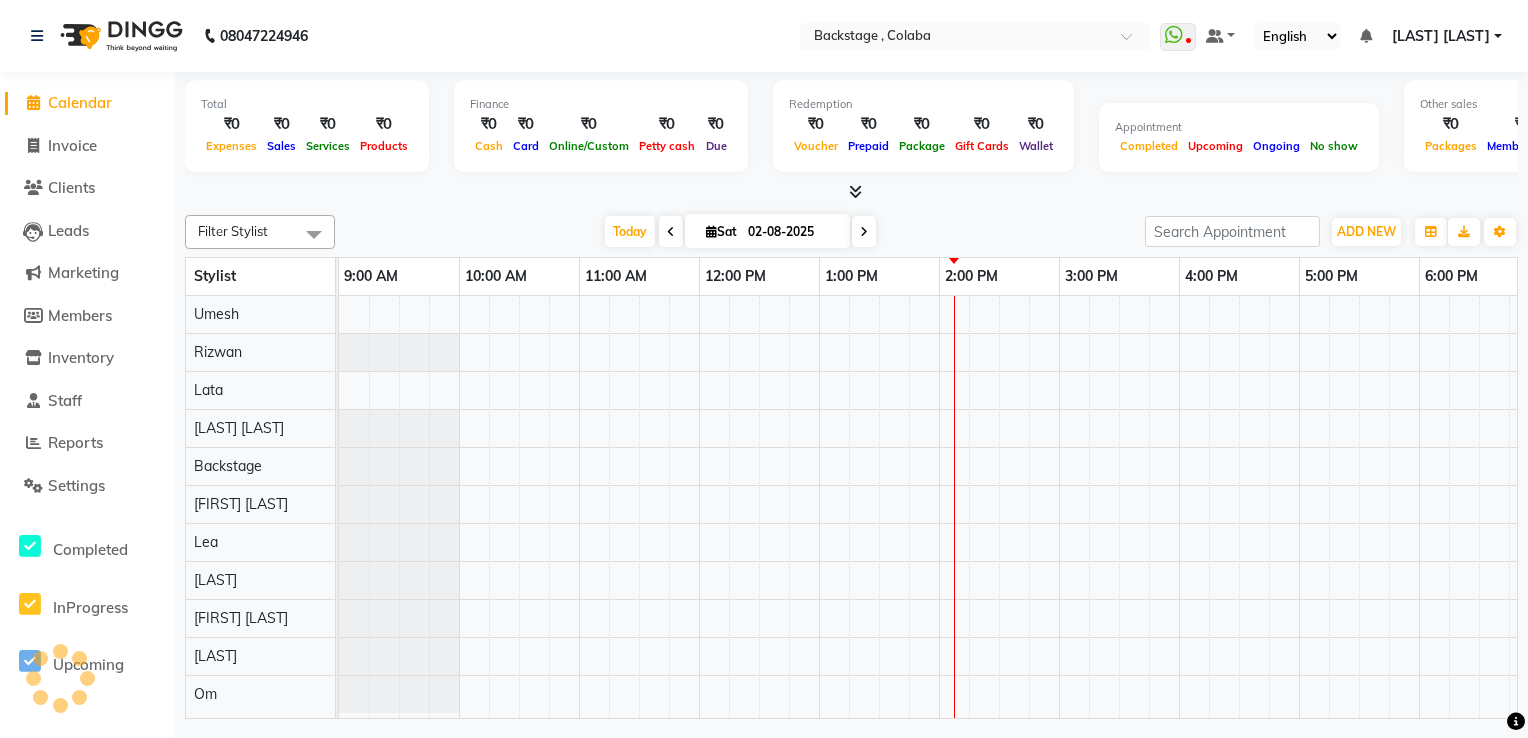 scroll, scrollTop: 0, scrollLeft: 381, axis: horizontal 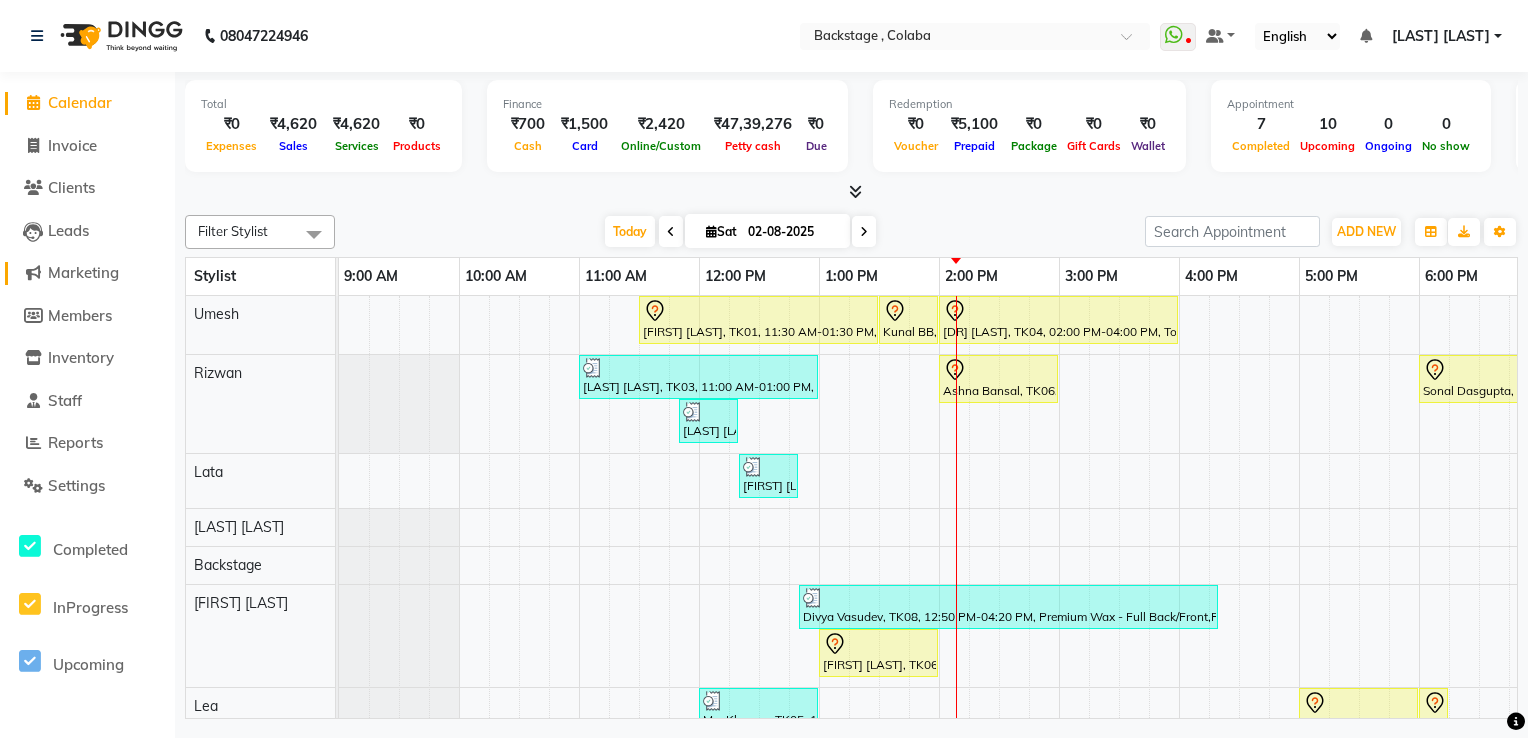 click on "Marketing" 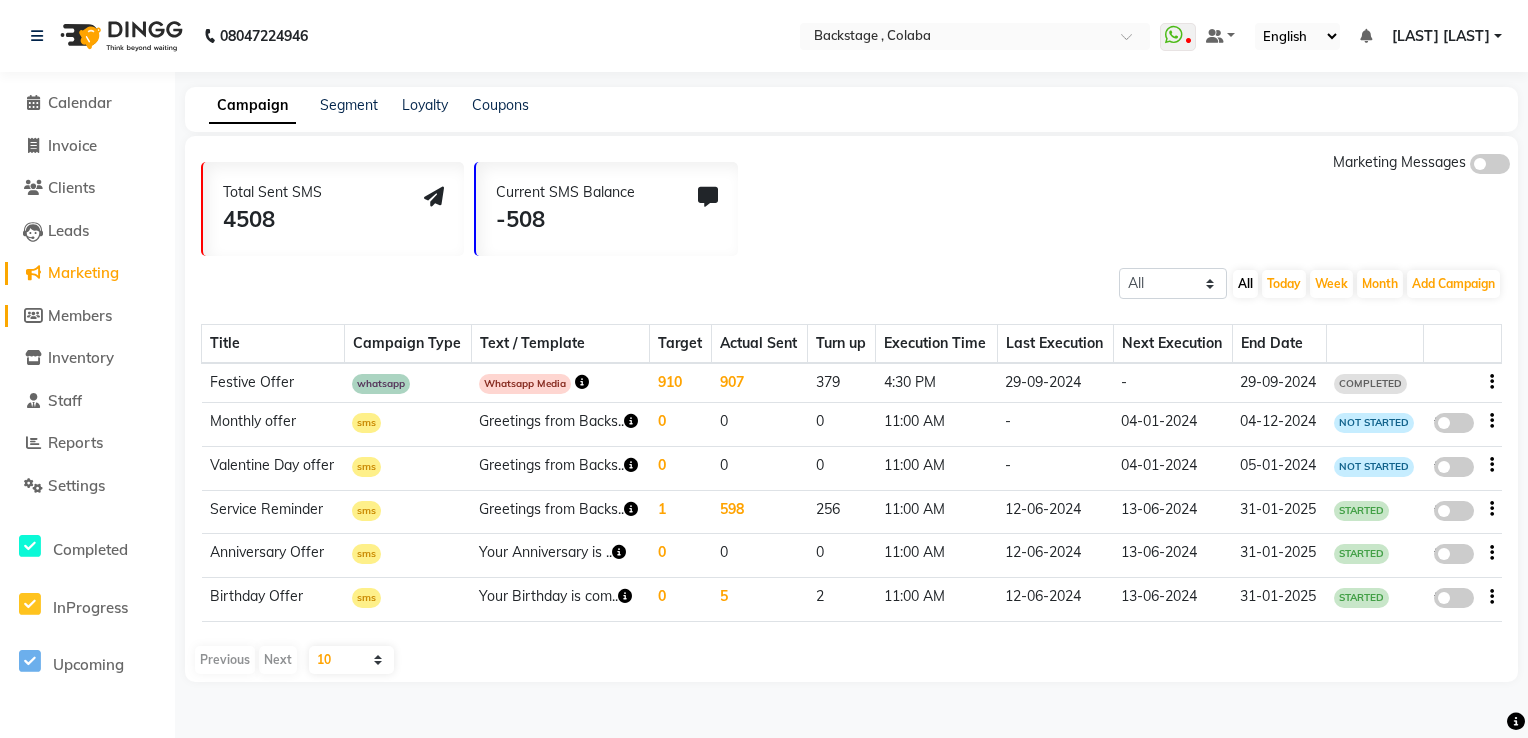 click on "Members" 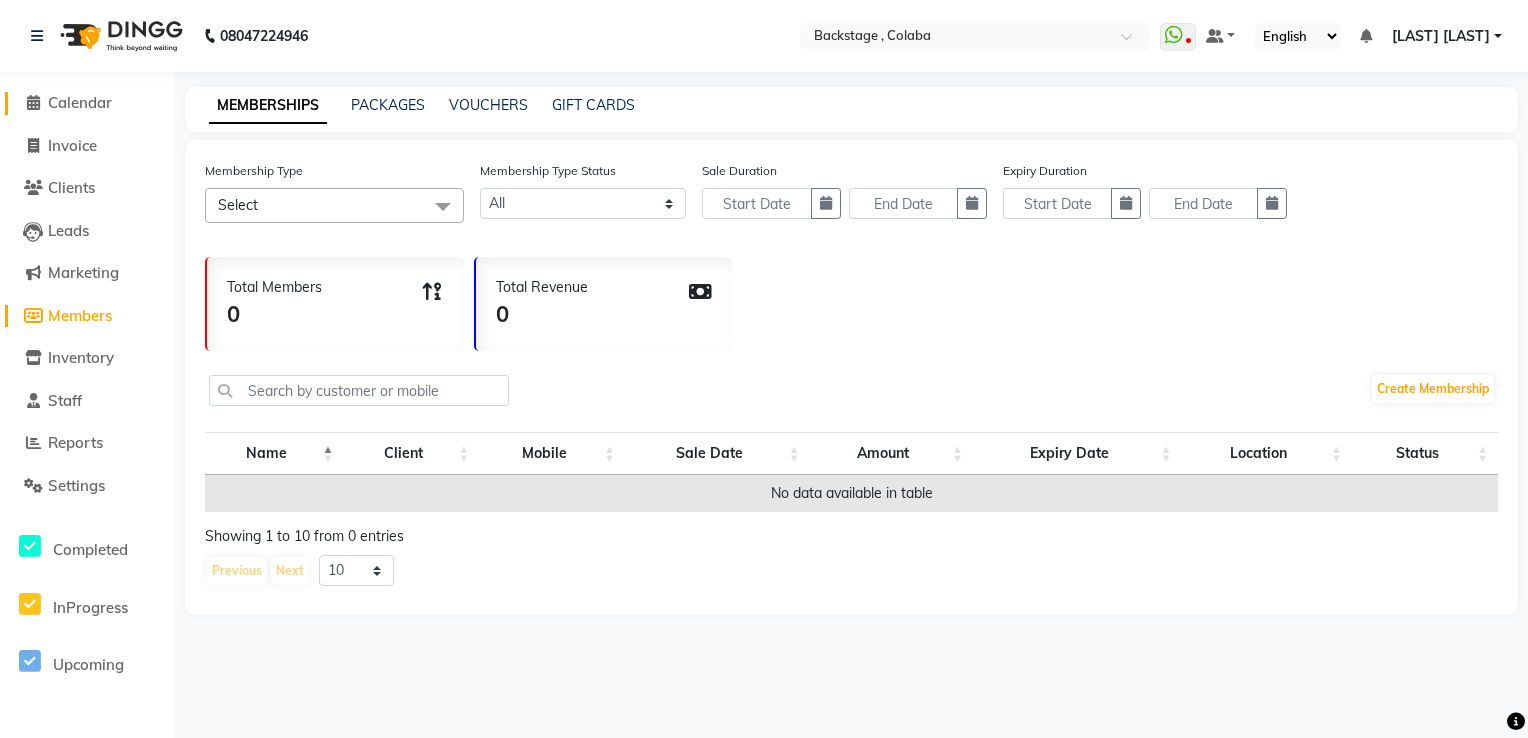 click on "Calendar" 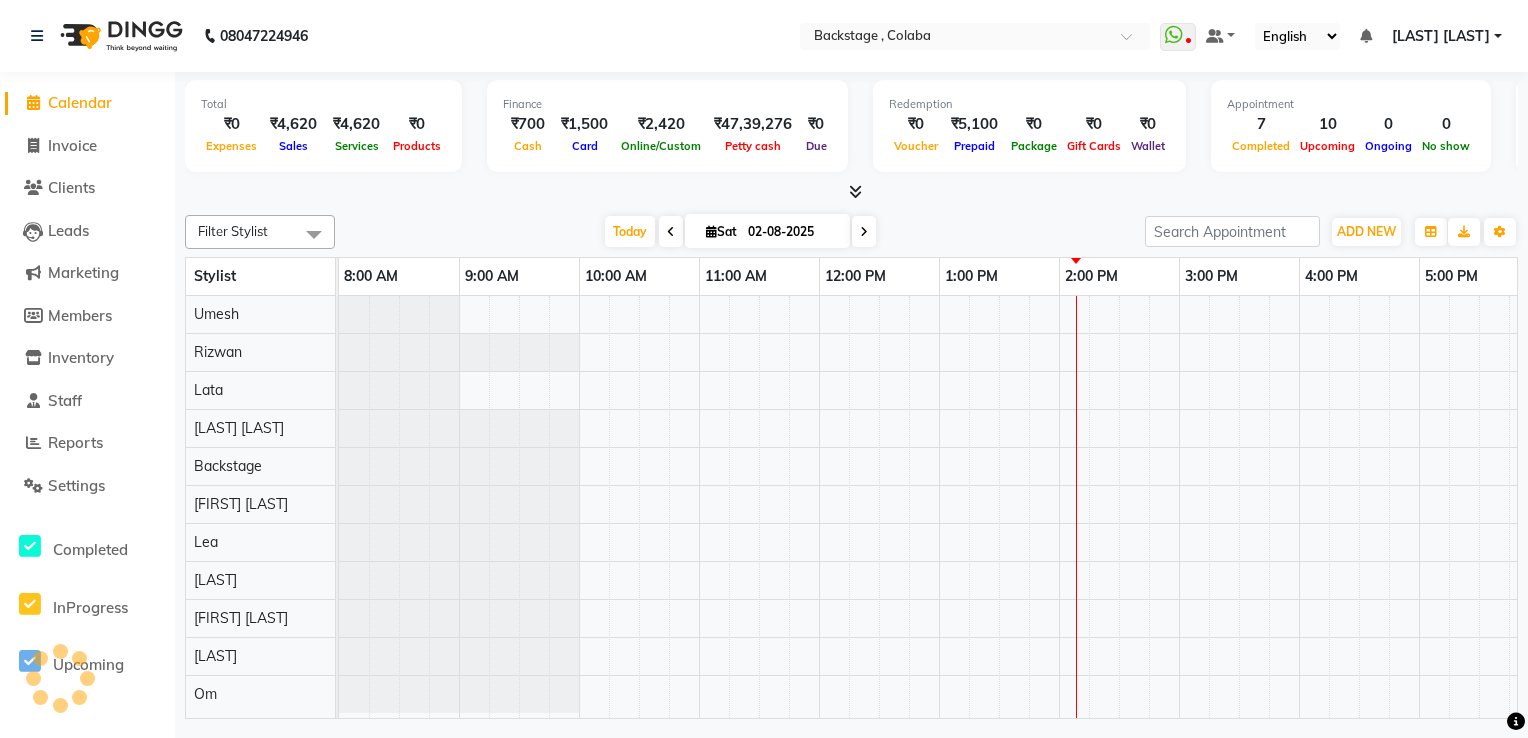 scroll, scrollTop: 0, scrollLeft: 261, axis: horizontal 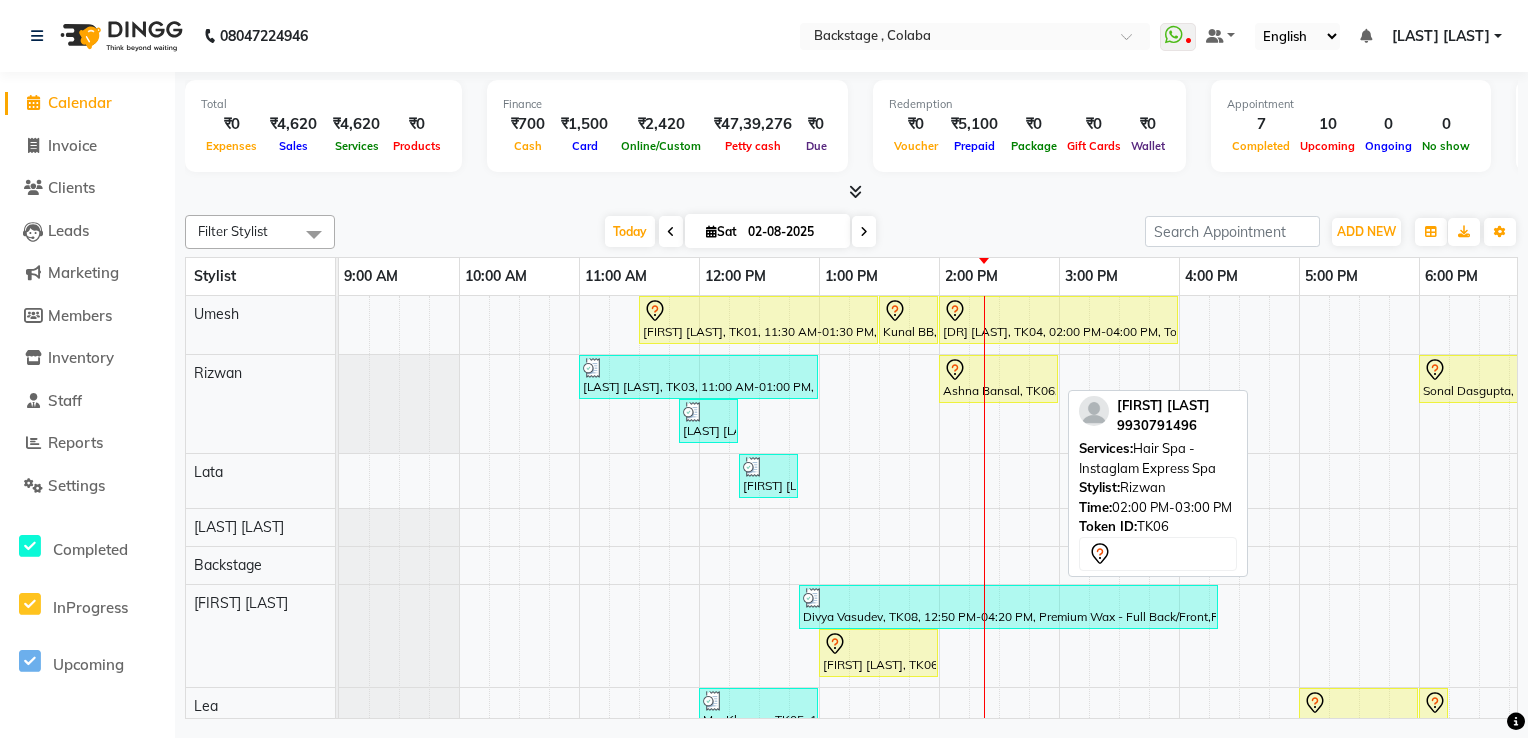 click on "Ashna Bansal, TK06, 02:00 PM-03:00 PM, Hair Spa - Instaglam Express Spa" at bounding box center (998, 379) 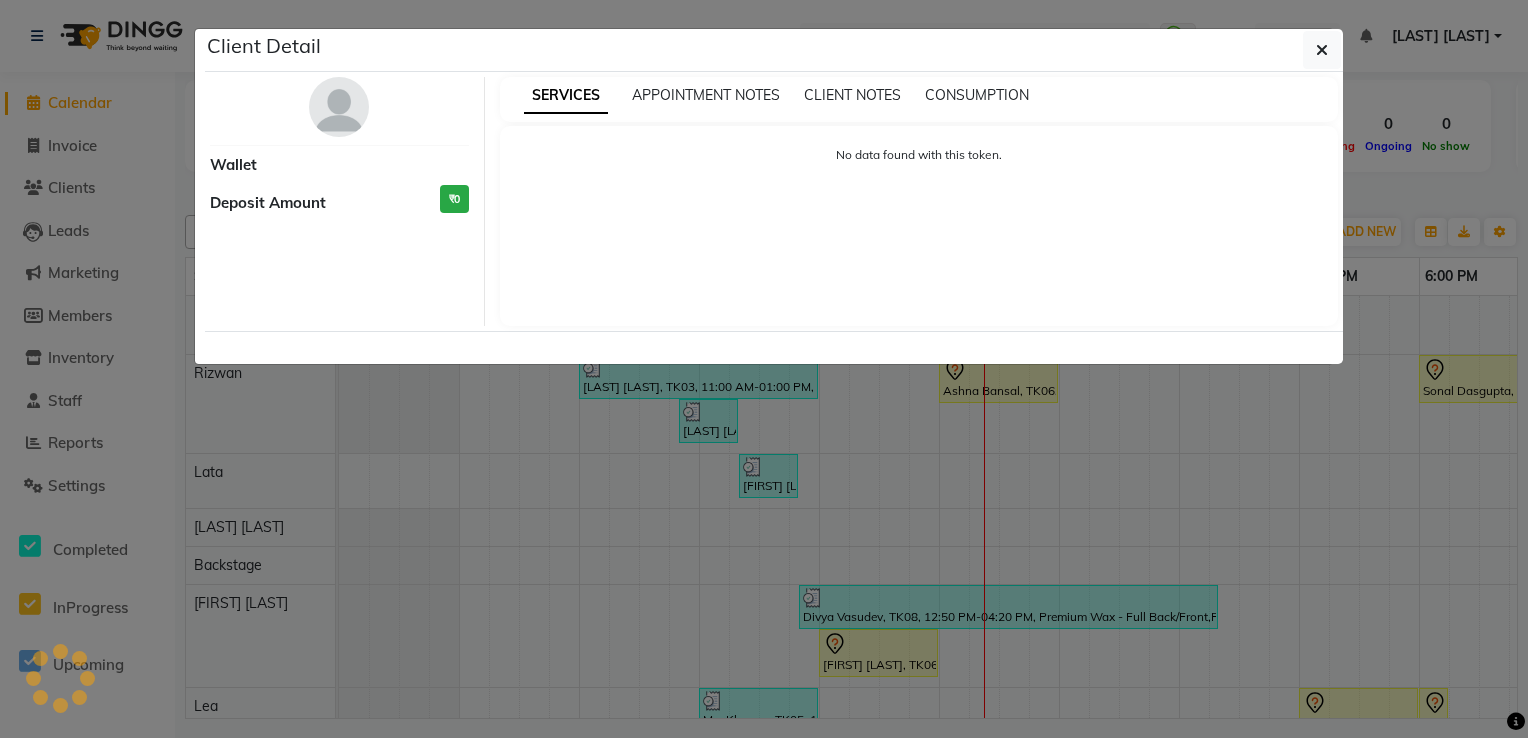 select on "7" 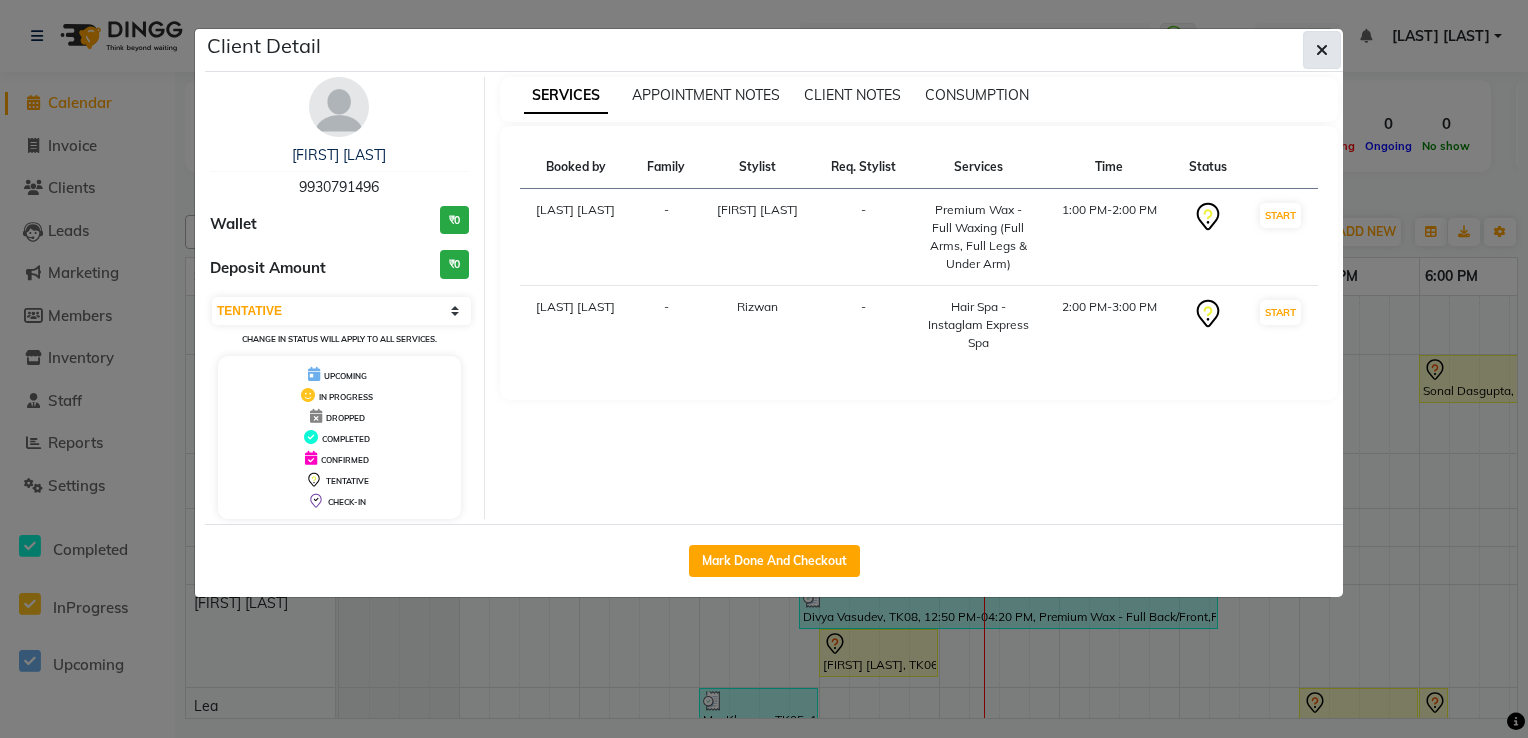 click 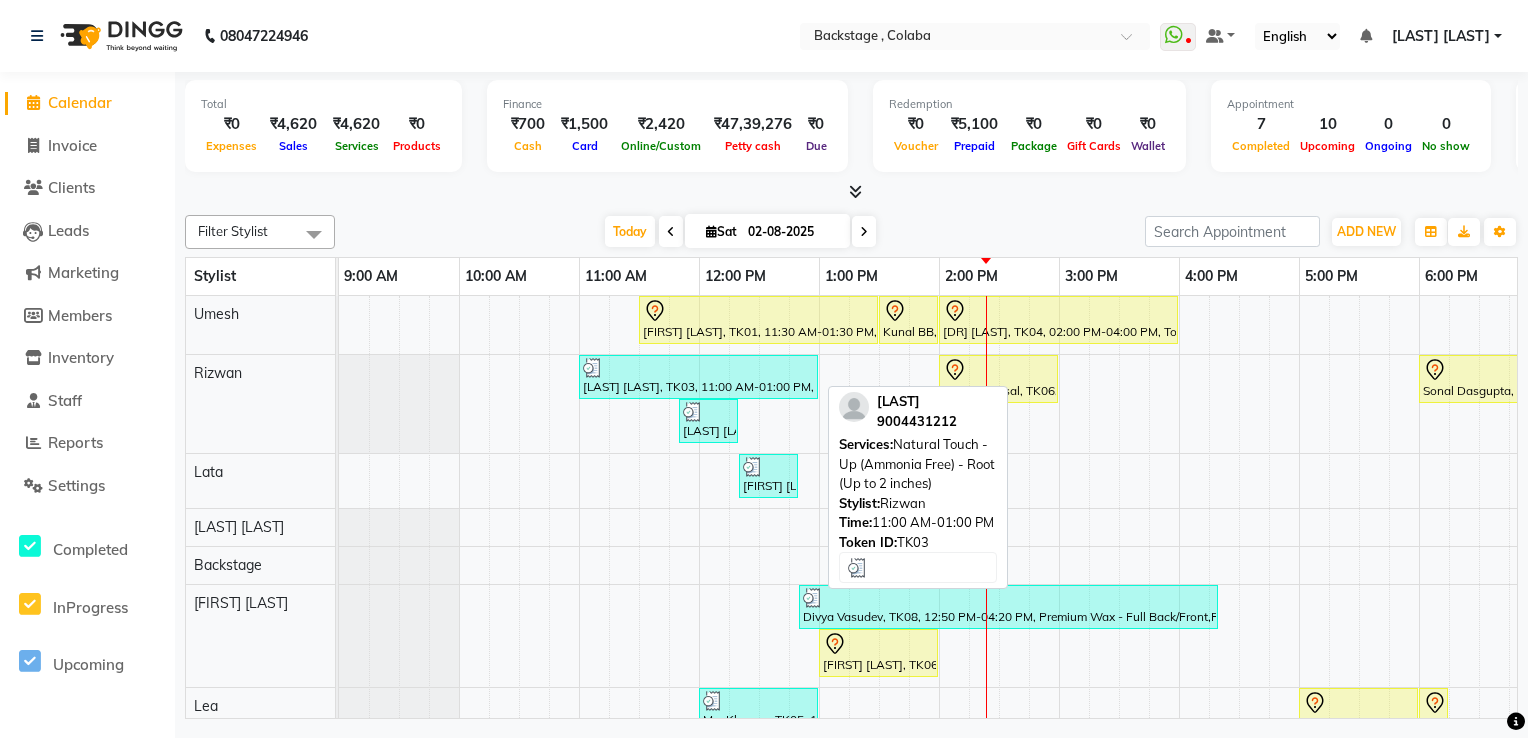 scroll, scrollTop: 15, scrollLeft: 28, axis: both 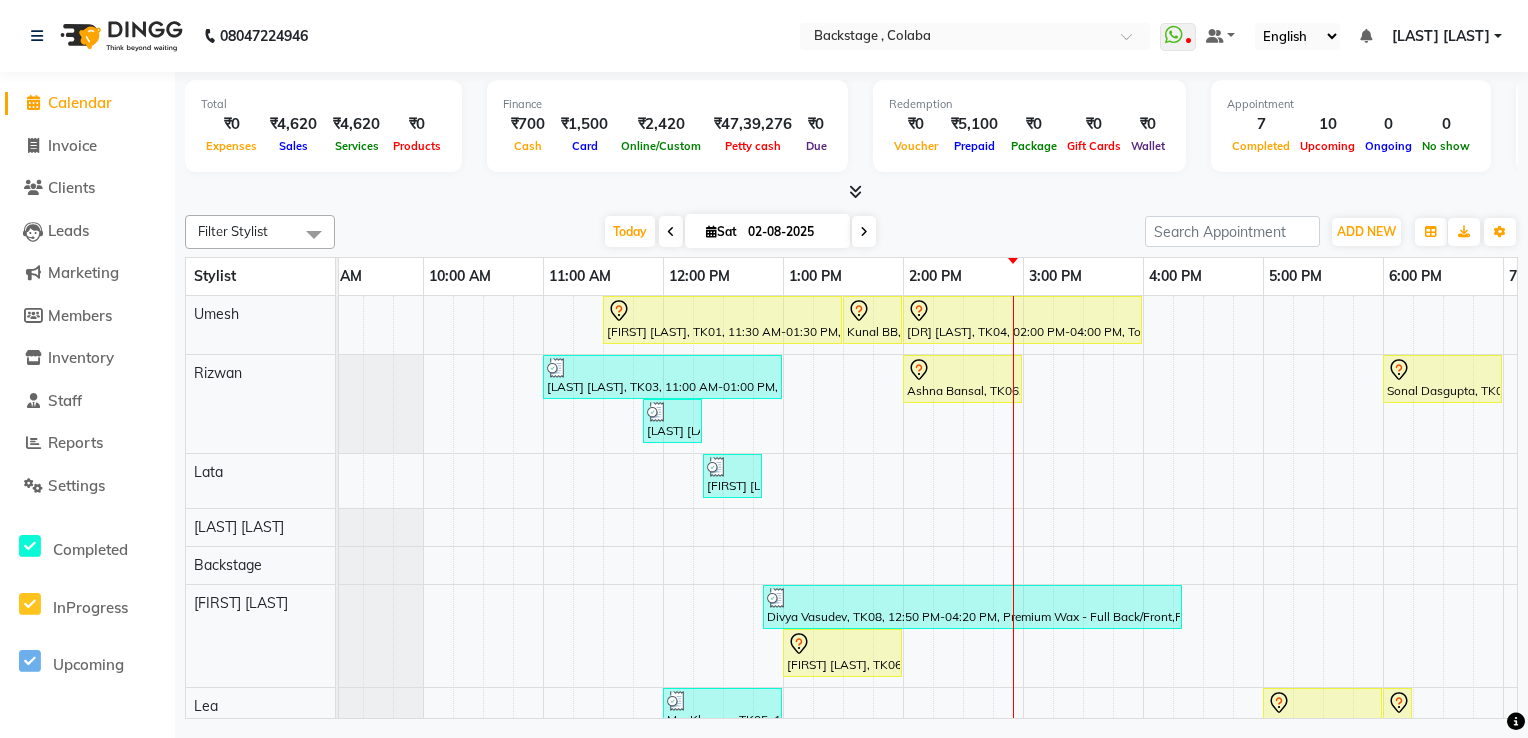 click on "[PHONE] Select Location × Backstage , Colaba  WhatsApp Status  ✕ Status:  Disconnected Most Recent Message: 29-09-2024     05:59 PM Recent Service Activity: 29-09-2024     05:58 PM  [PHONE] Whatsapp Settings Default Panel My Panel English ENGLISH Español العربية मराठी हिंदी ગુજરાતી தமிழ் 中文 Notifications nothing to show [LAST] [LAST] Manage Profile Change Password Sign out  Version:3.15.11" 